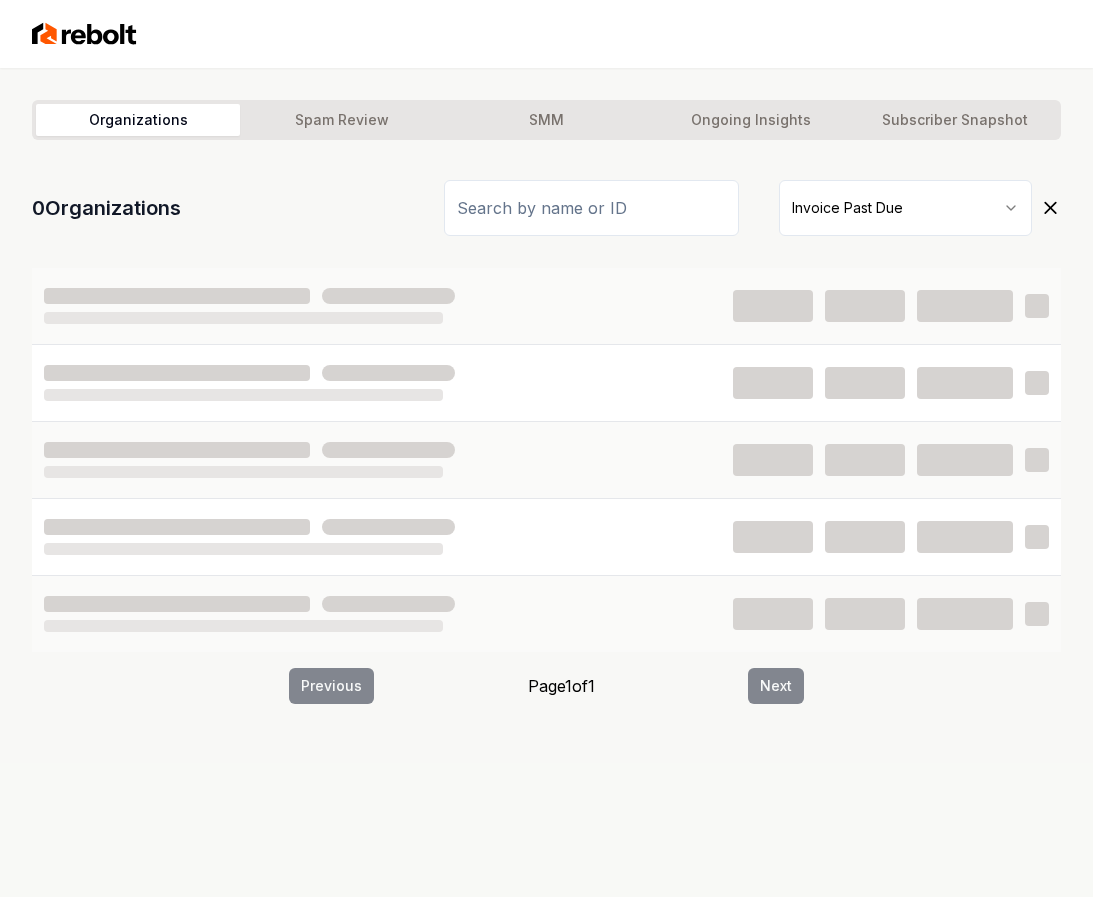 scroll, scrollTop: 0, scrollLeft: 0, axis: both 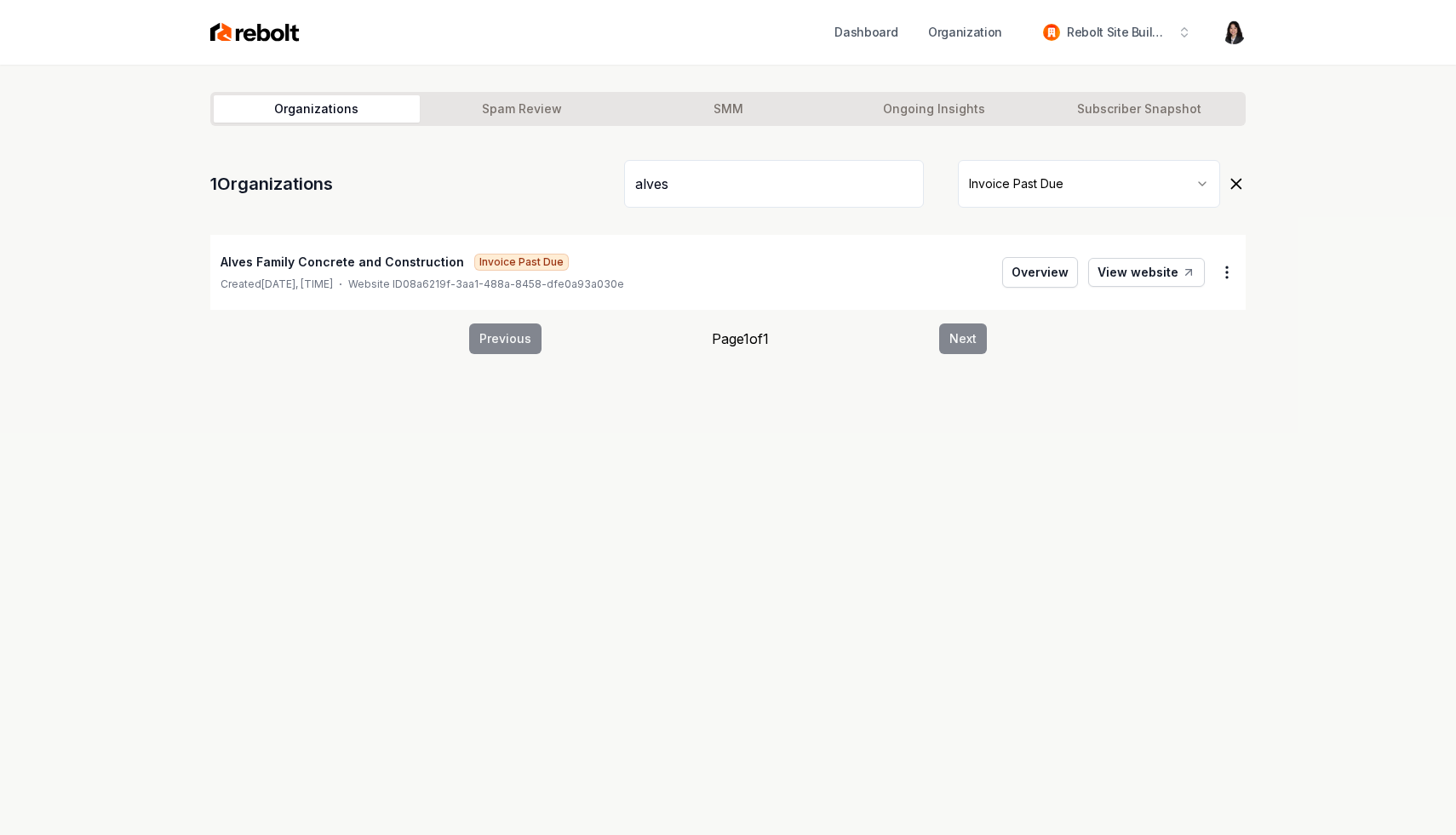 type on "alves" 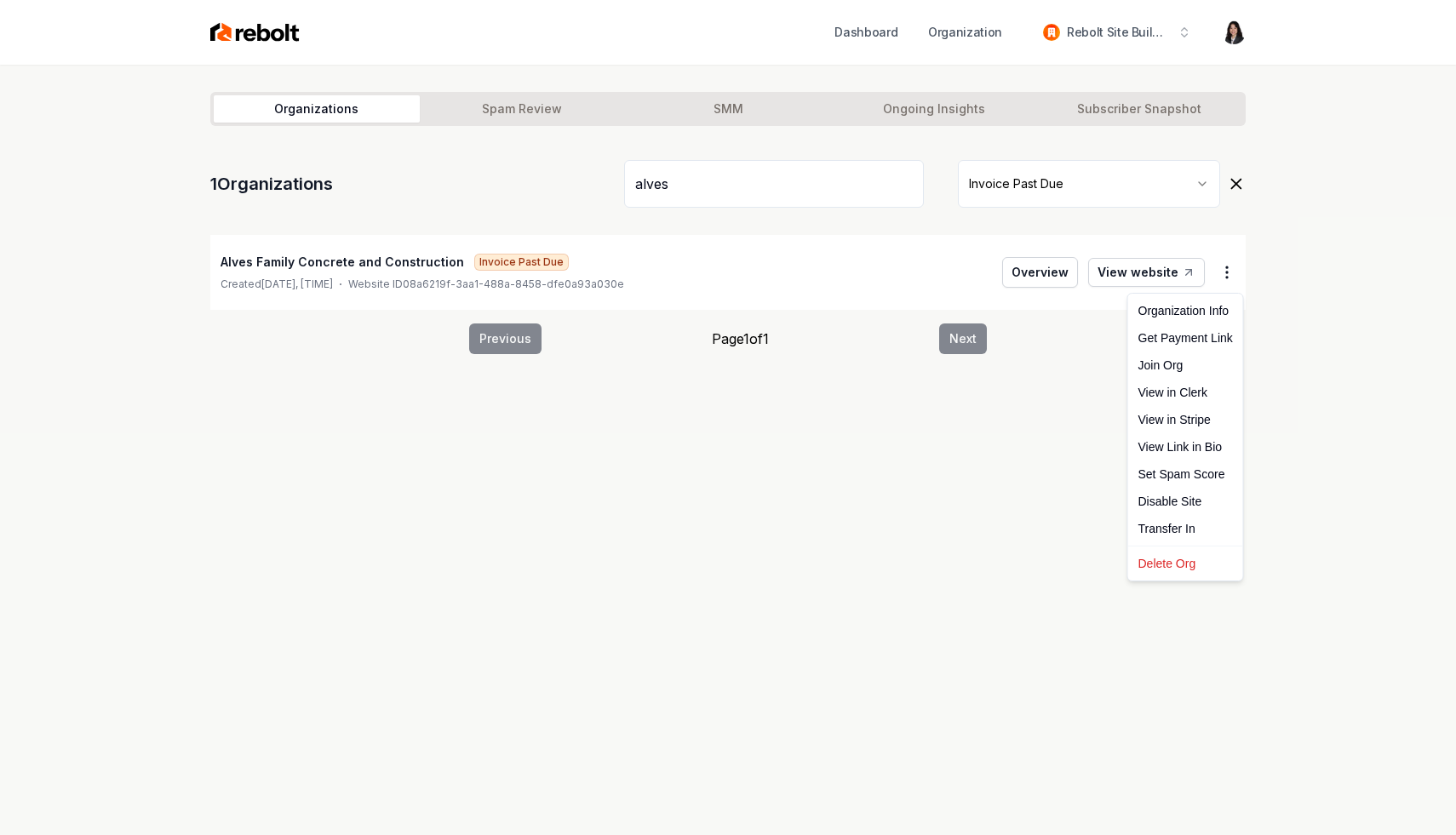 click on "Dashboard Organization Rebolt Site Builder Organizations Spam Review SMM Ongoing Insights Subscriber Snapshot 1  Organizations alves Invoice Past Due Alves Family Concrete and Construction Invoice Past Due Created  [DATE], [TIME] [TIMEZONE]   Website ID  08a6219f-3aa1-488a-8458-dfe0a93a030e Overview View website Previous Page  1  of  1 Next /dashboard/admin?subscriptionStatus=past_due&orgName=alves Organization Info Get Payment Link Join Org View in Clerk View in Stripe View Link in Bio Set Spam Score Disable Site Transfer In Delete Org" at bounding box center (728, 417) 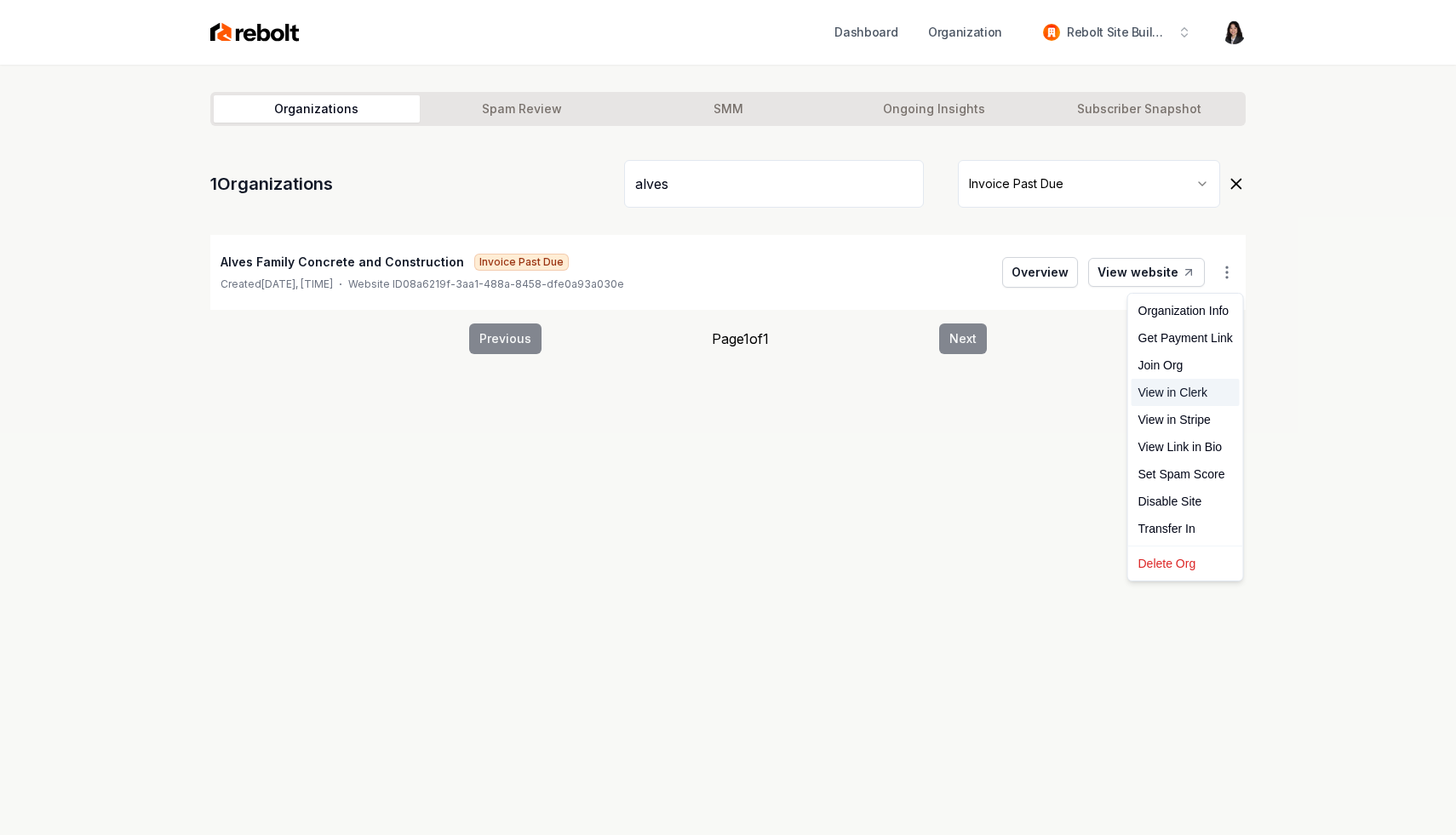 click on "View in Clerk" at bounding box center [1185, 392] 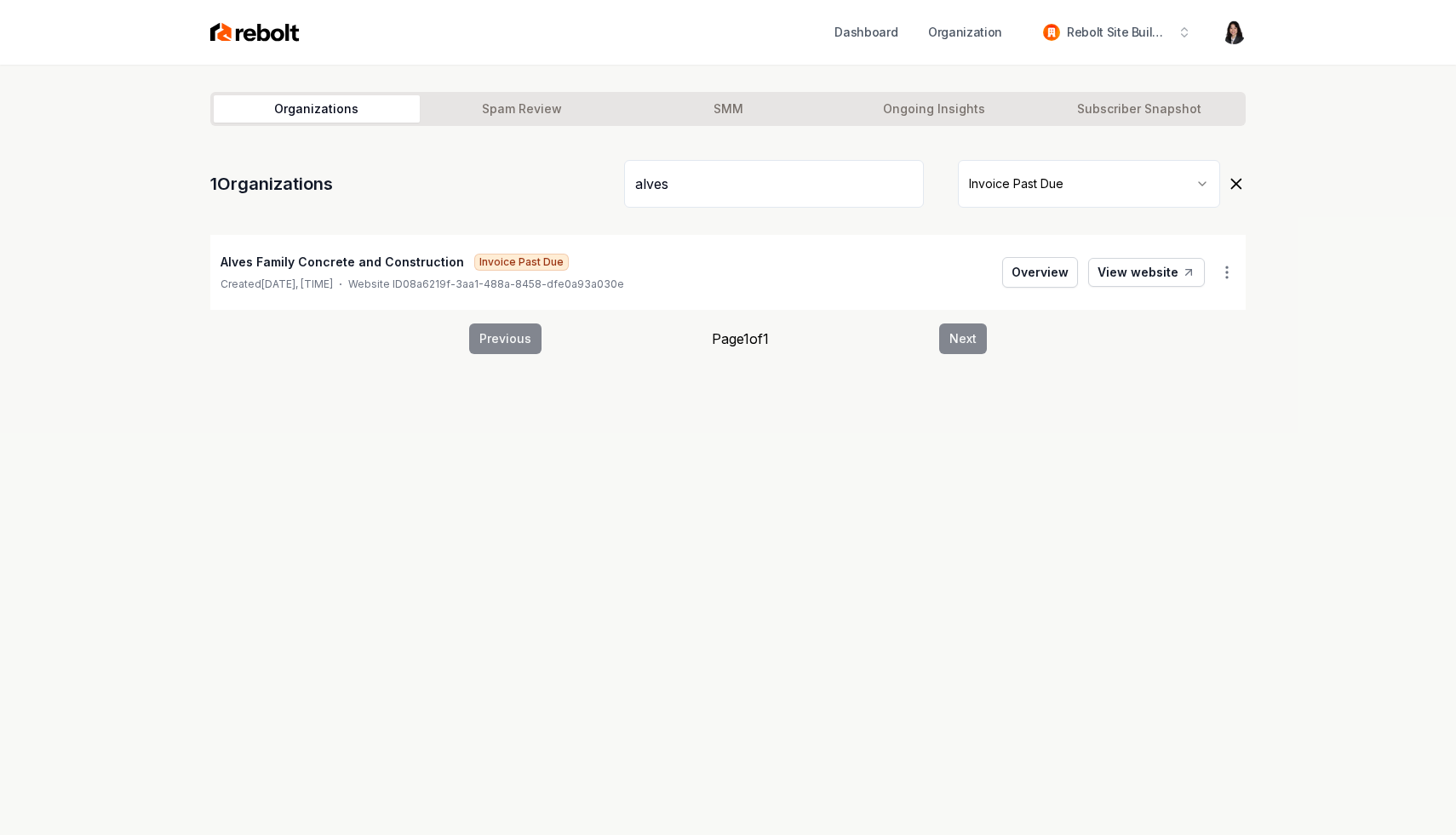 click on "alves" at bounding box center (774, 184) 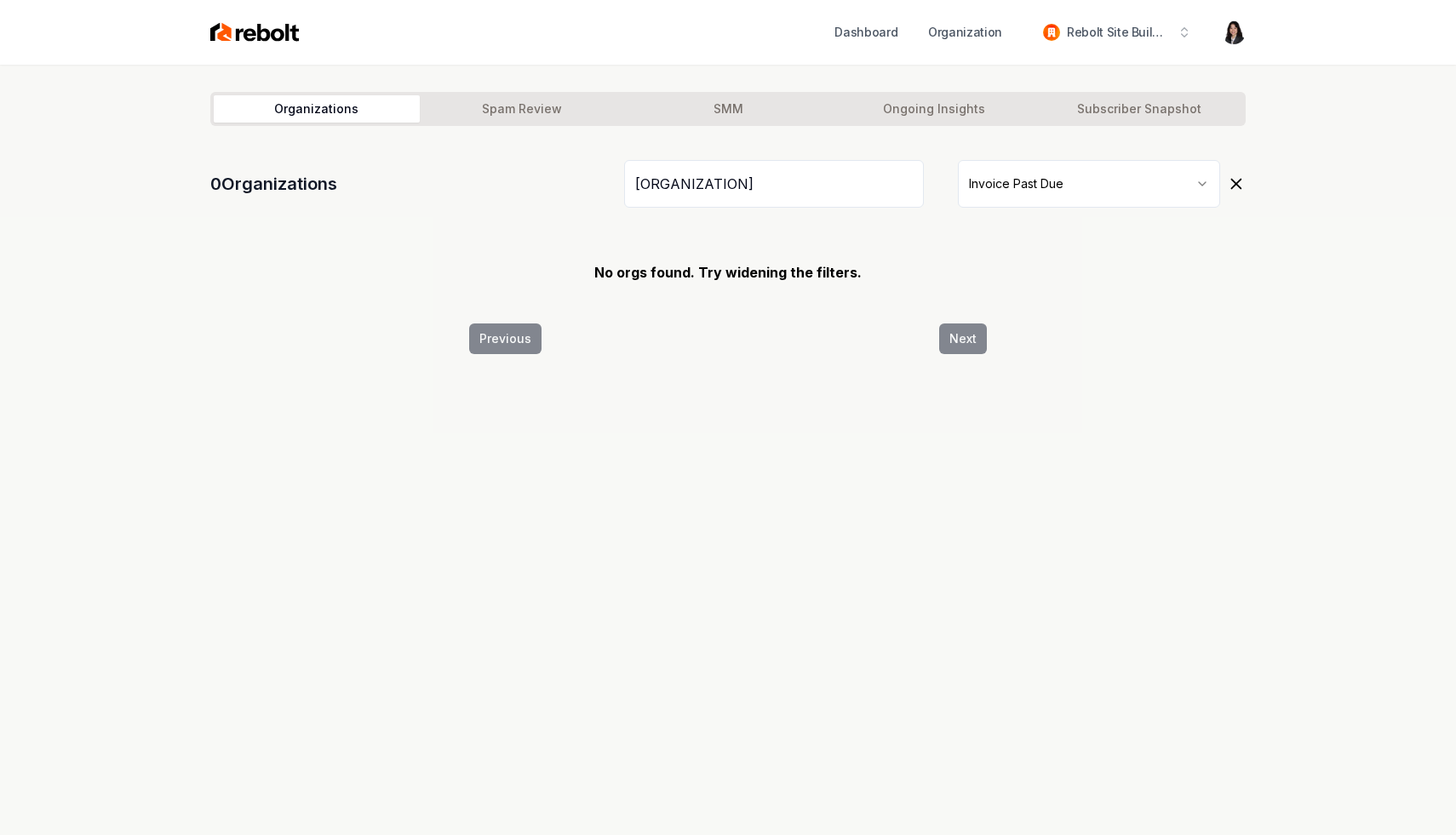 type on "[ORGANIZATION]" 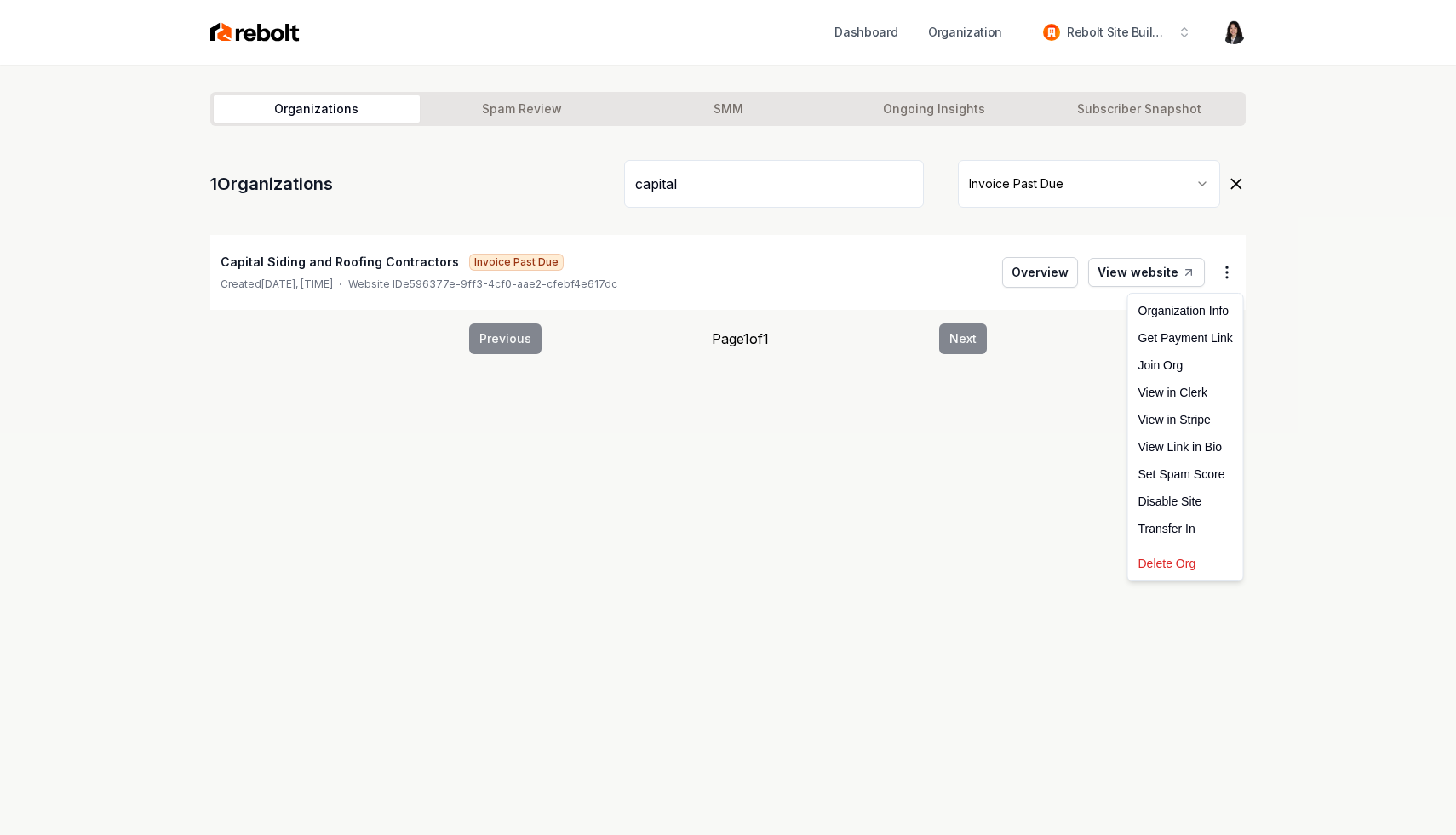 click on "Dashboard Organization Rebolt Site Builder Organizations Spam Review SMM Ongoing Insights Subscriber Snapshot 1  Organizations capital Invoice Past Due Capital Siding and Roofing Contractors Invoice Past Due Created  [DATE], [TIME] [TIMEZONE]   Website ID  e596377e-9ff3-4cf0-aae2-cfebf4e617dc Overview View website Previous Page  1  of  1 Next /dashboard/admin?subscriptionStatus=past_due&orgName=capital Organization Info Get Payment Link Join Org View in Clerk View in Stripe View Link in Bio Set Spam Score Disable Site Transfer In Delete Org" at bounding box center (728, 417) 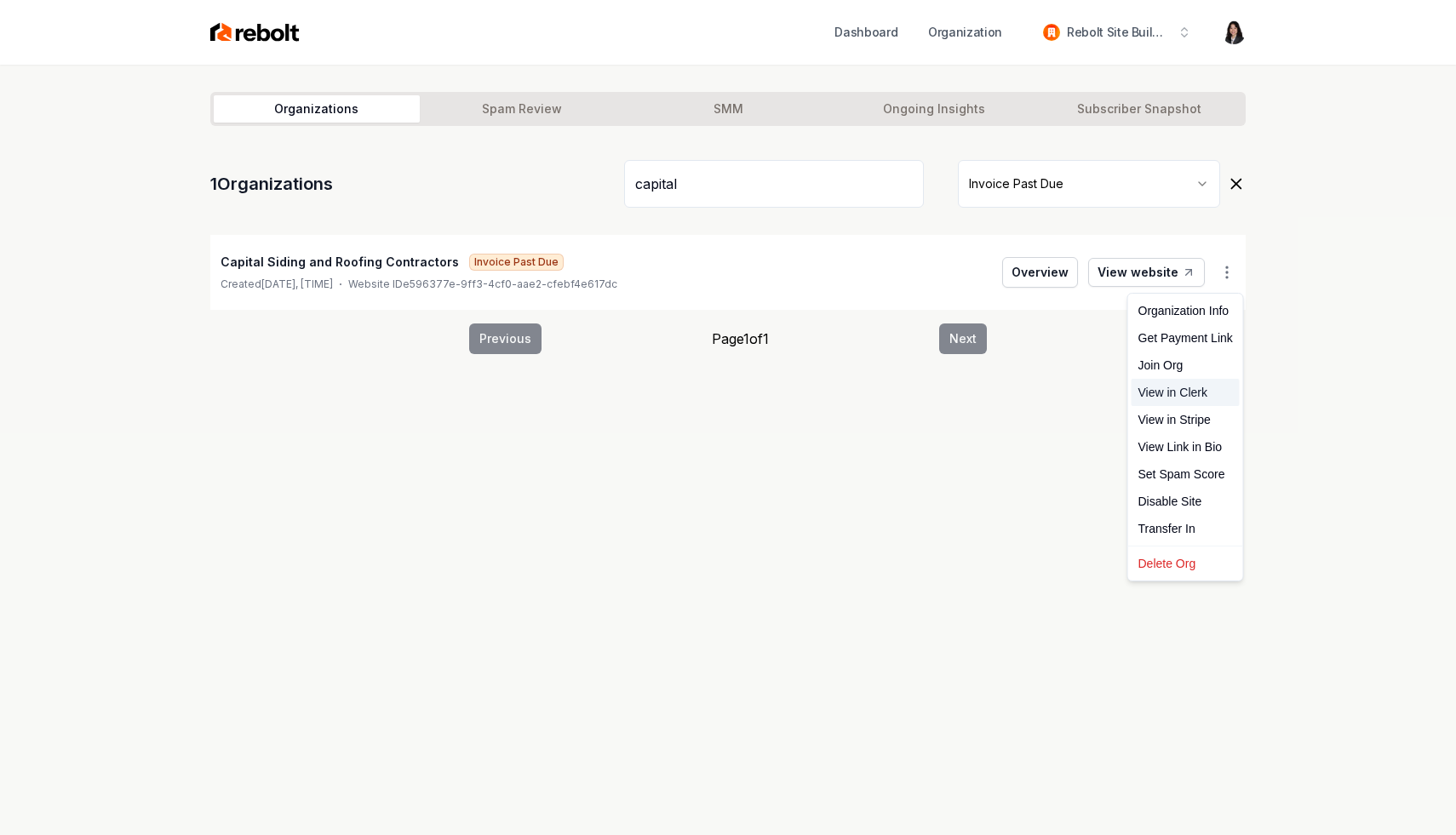 click on "View in Clerk" at bounding box center (1185, 392) 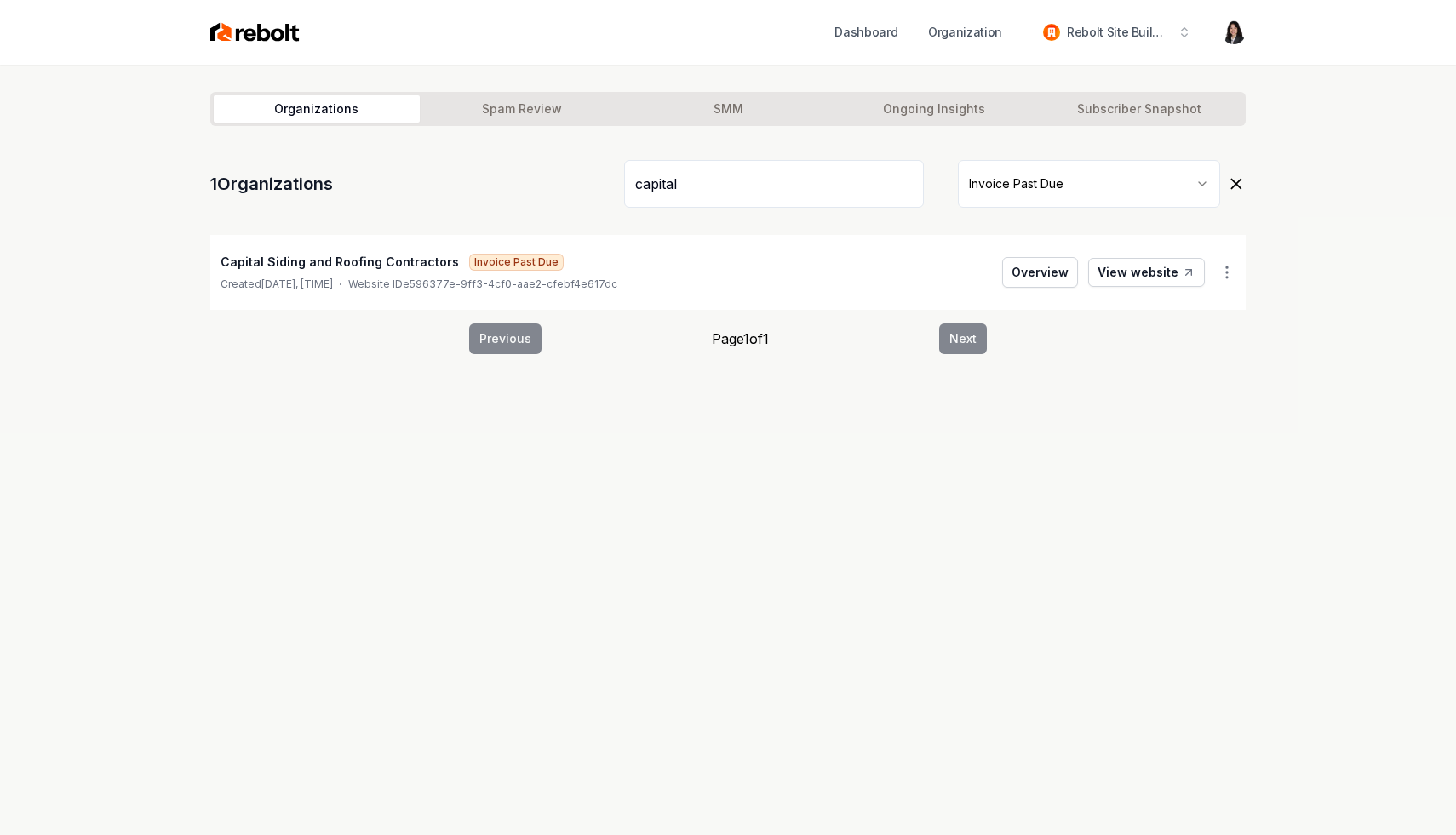 click on "capital" at bounding box center (774, 184) 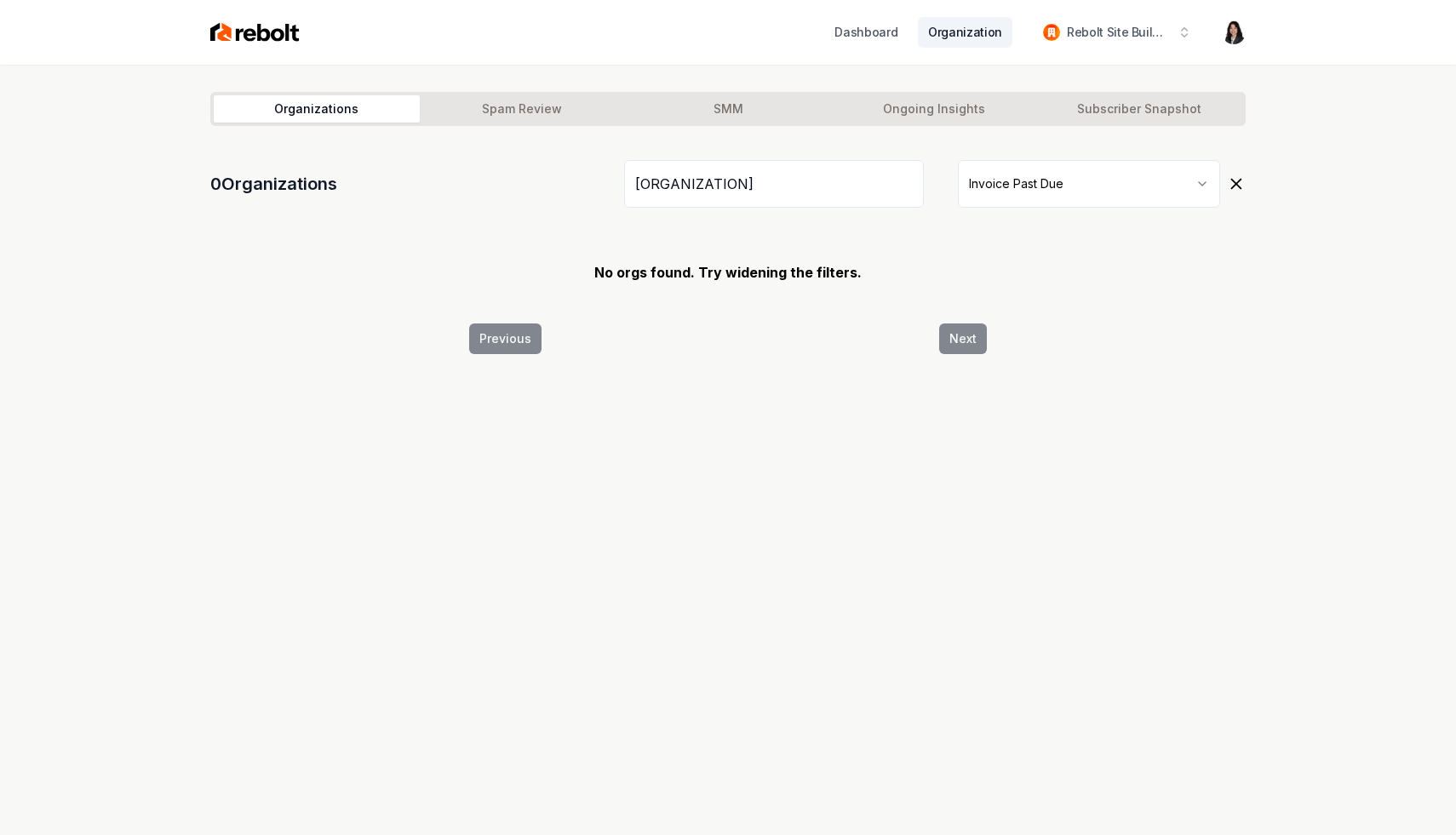 type on "[ORGANIZATION]" 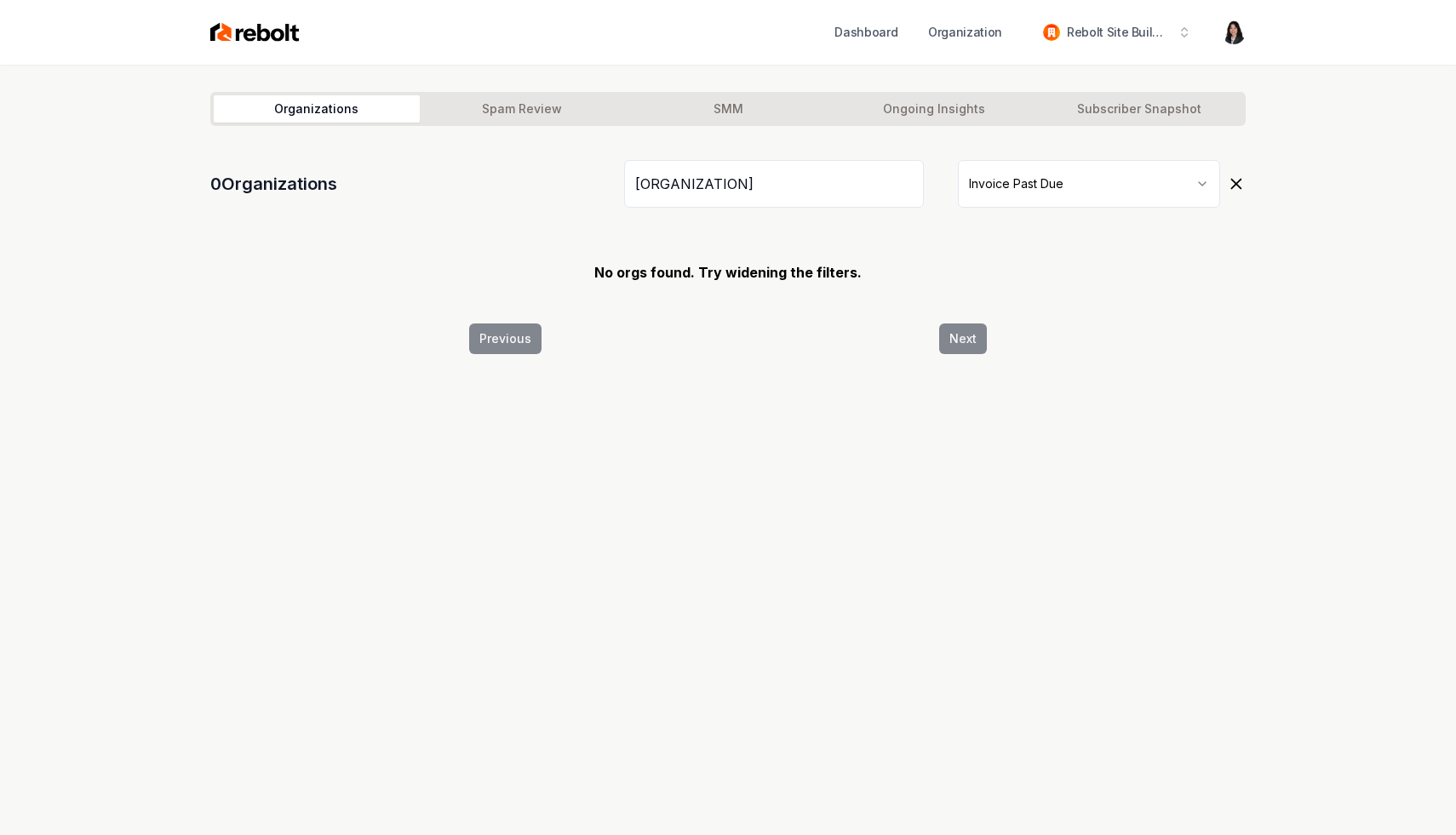 click on "[ORGANIZATION]" at bounding box center [774, 184] 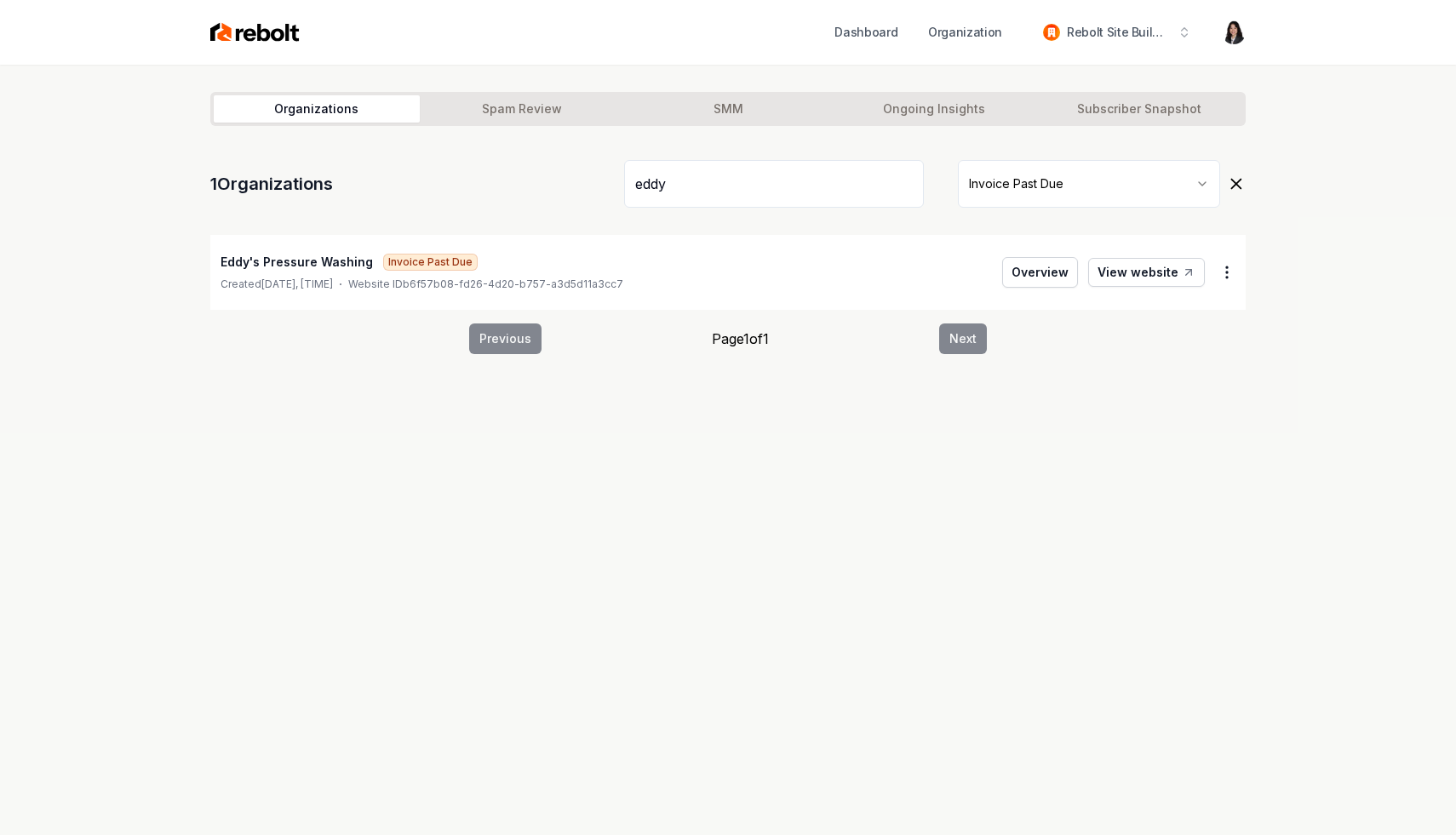 type on "eddy" 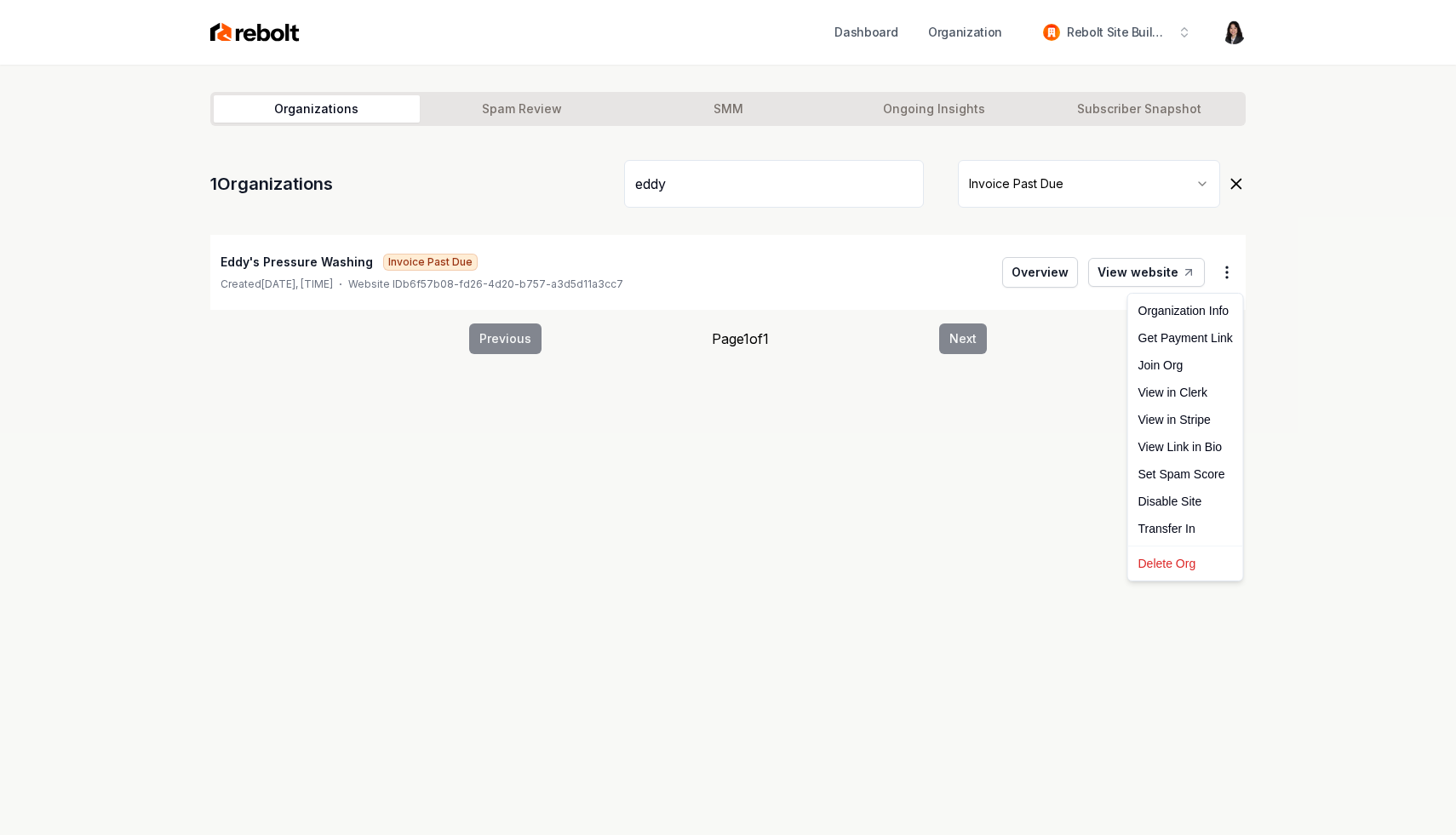 click on "Dashboard Organization Rebolt Site Builder Organizations Spam Review SMM Ongoing Insights Subscriber Snapshot 1  Organizations eddy Invoice Past Due Eddy's Pressure Washing Invoice Past Due Created  [DATE], [TIME] [TIMEZONE]   Website ID  b6f57b08-fd26-4d20-b757-a3d5d11a3cc7 Overview View website Previous Page  1  of  1 Next /dashboard/admin?subscriptionStatus=past_due&orgName=eddy Organization Info Get Payment Link Join Org View in Clerk View in Stripe View Link in Bio Set Spam Score Disable Site Transfer In Delete Org" at bounding box center [728, 417] 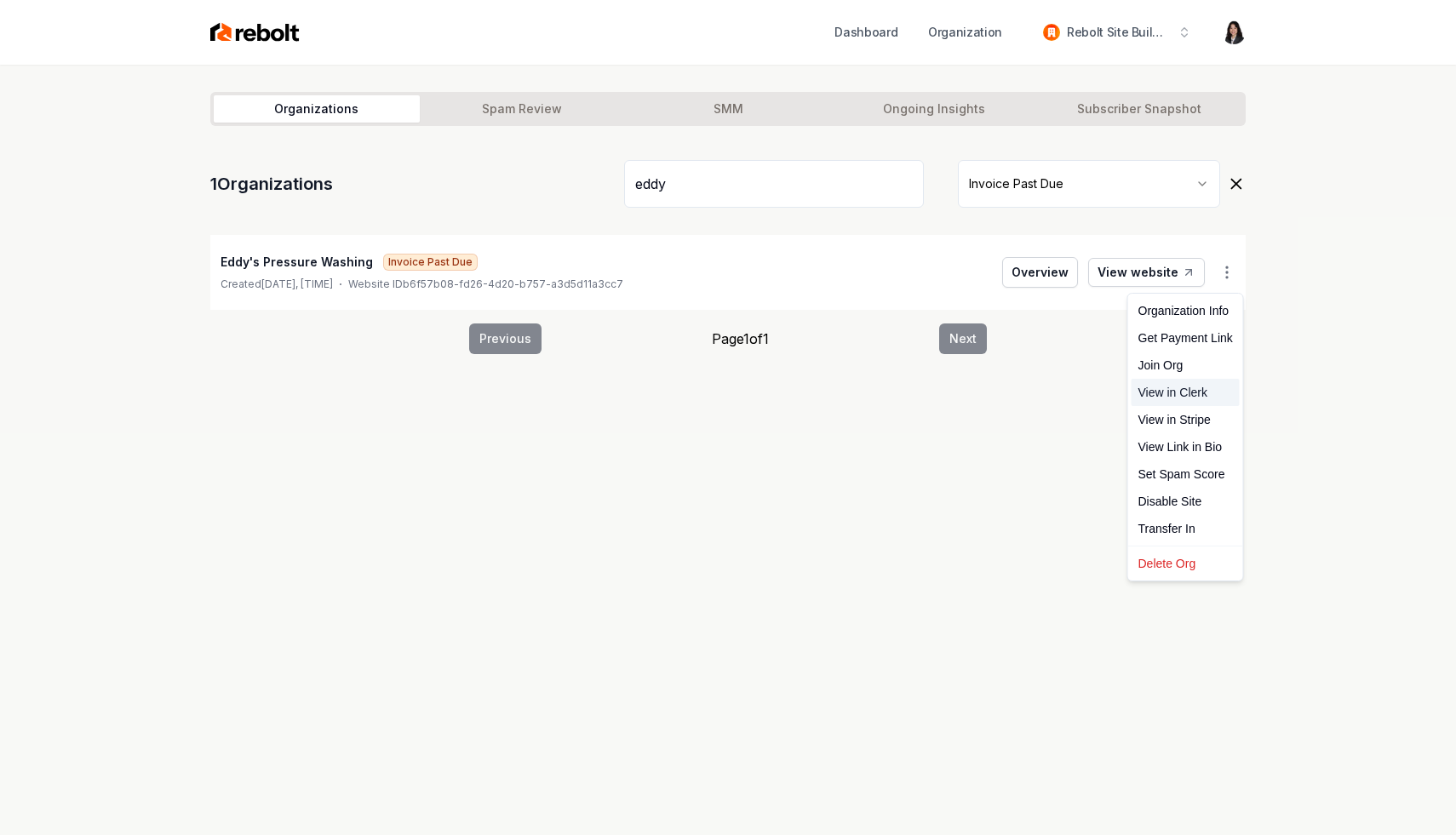 click on "View in Clerk" at bounding box center [1185, 392] 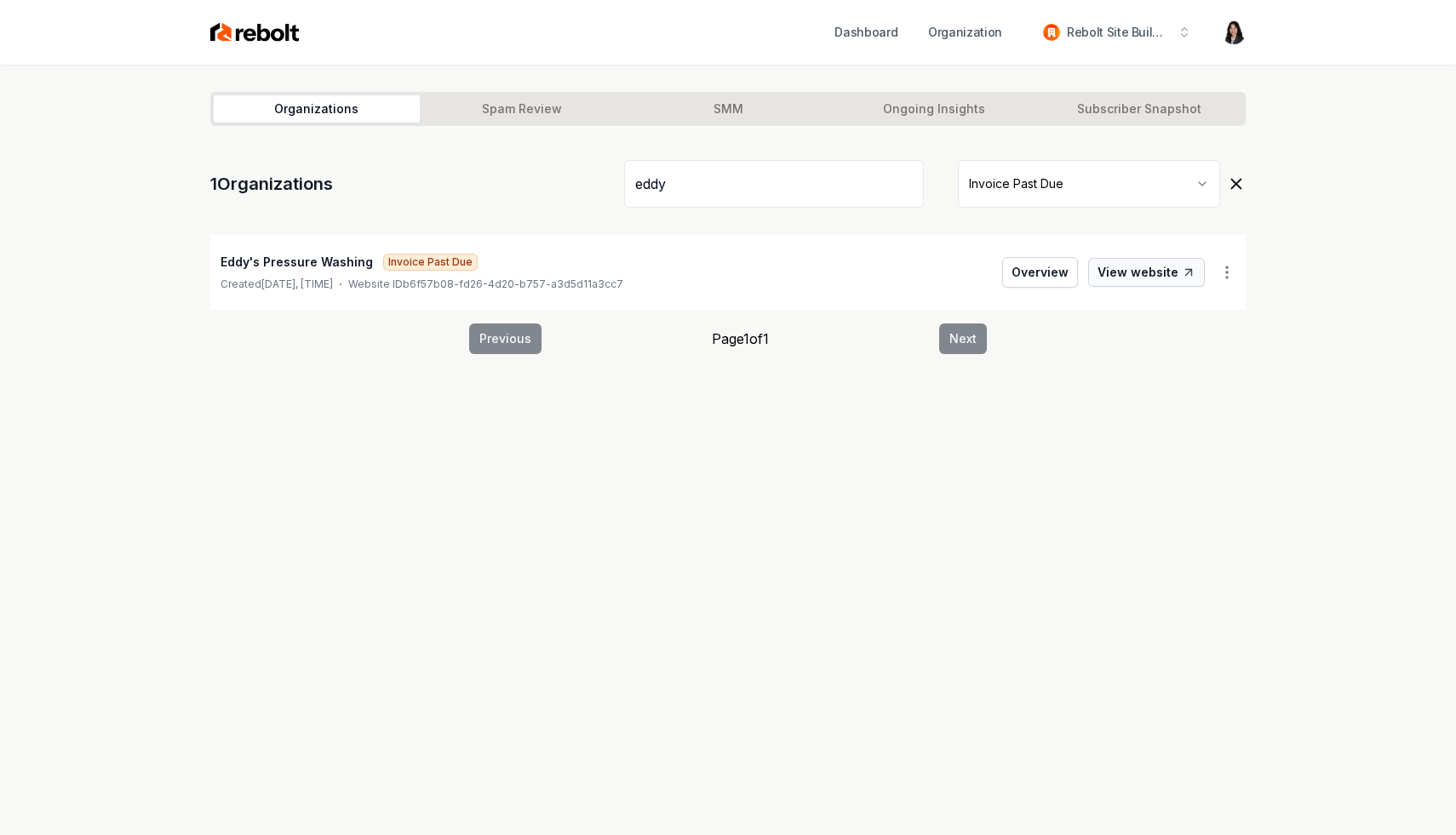 click on "View website" at bounding box center [1146, 272] 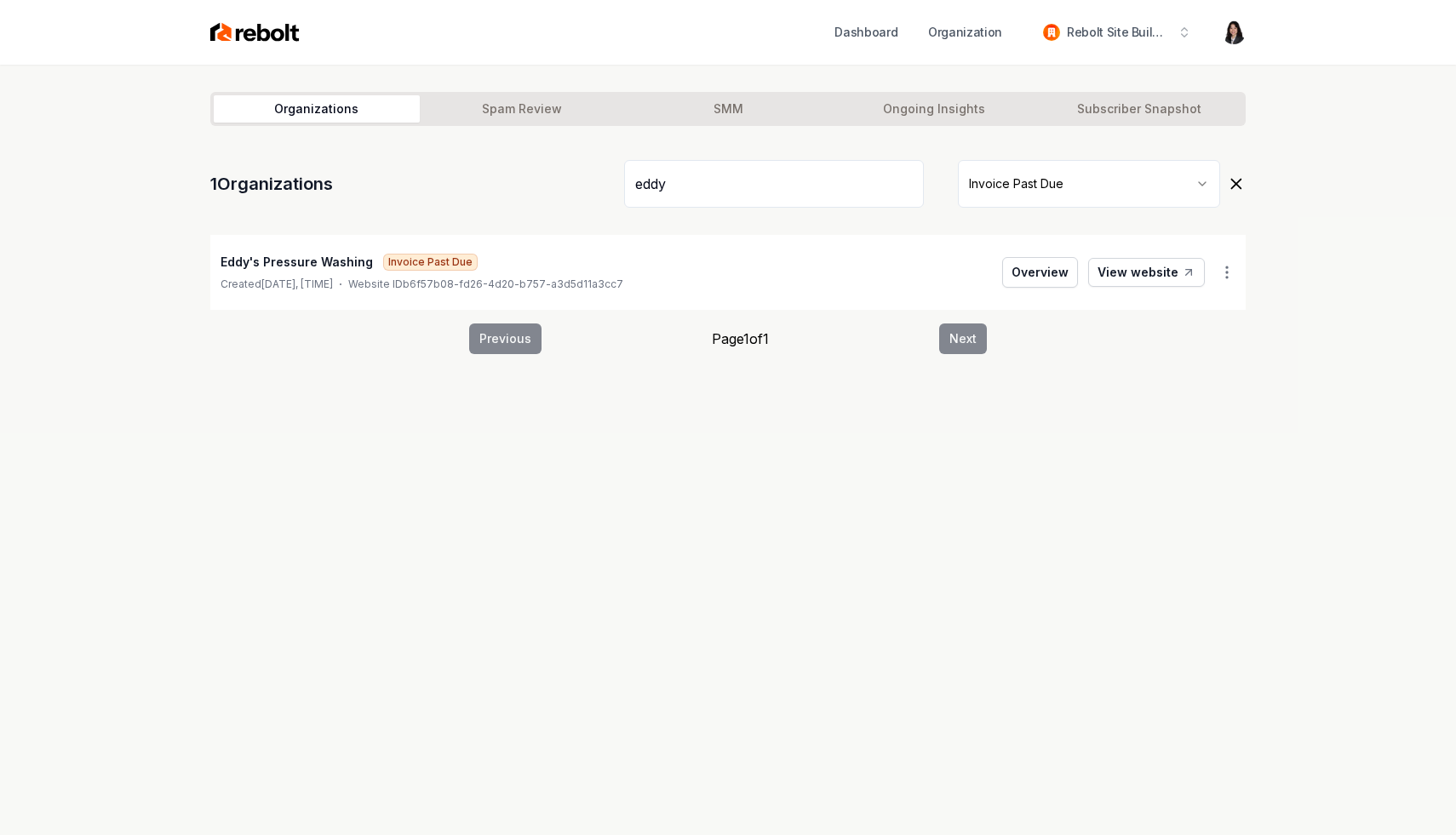 click on "eddy" at bounding box center [774, 184] 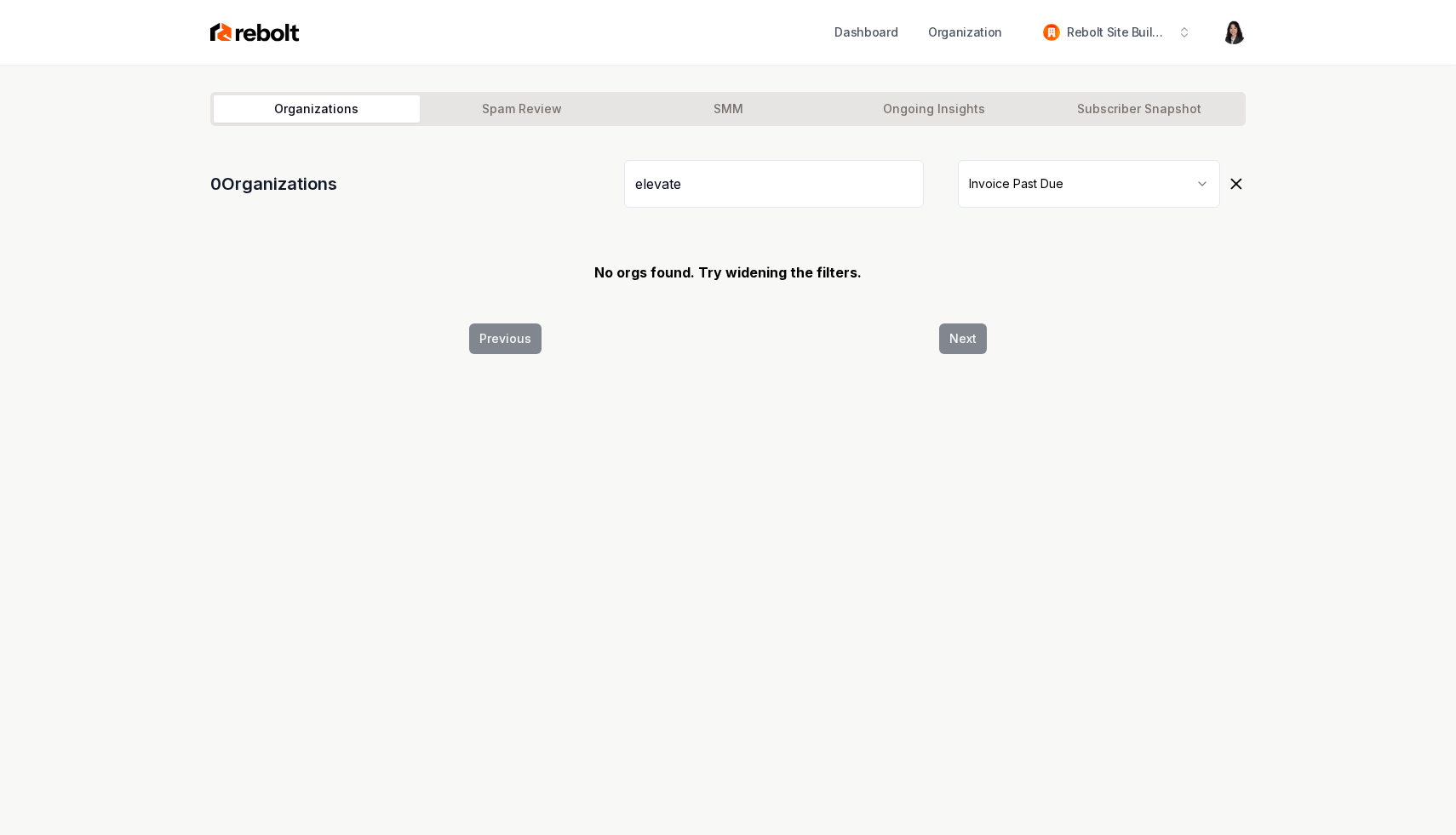 click on "elevate" at bounding box center (774, 184) 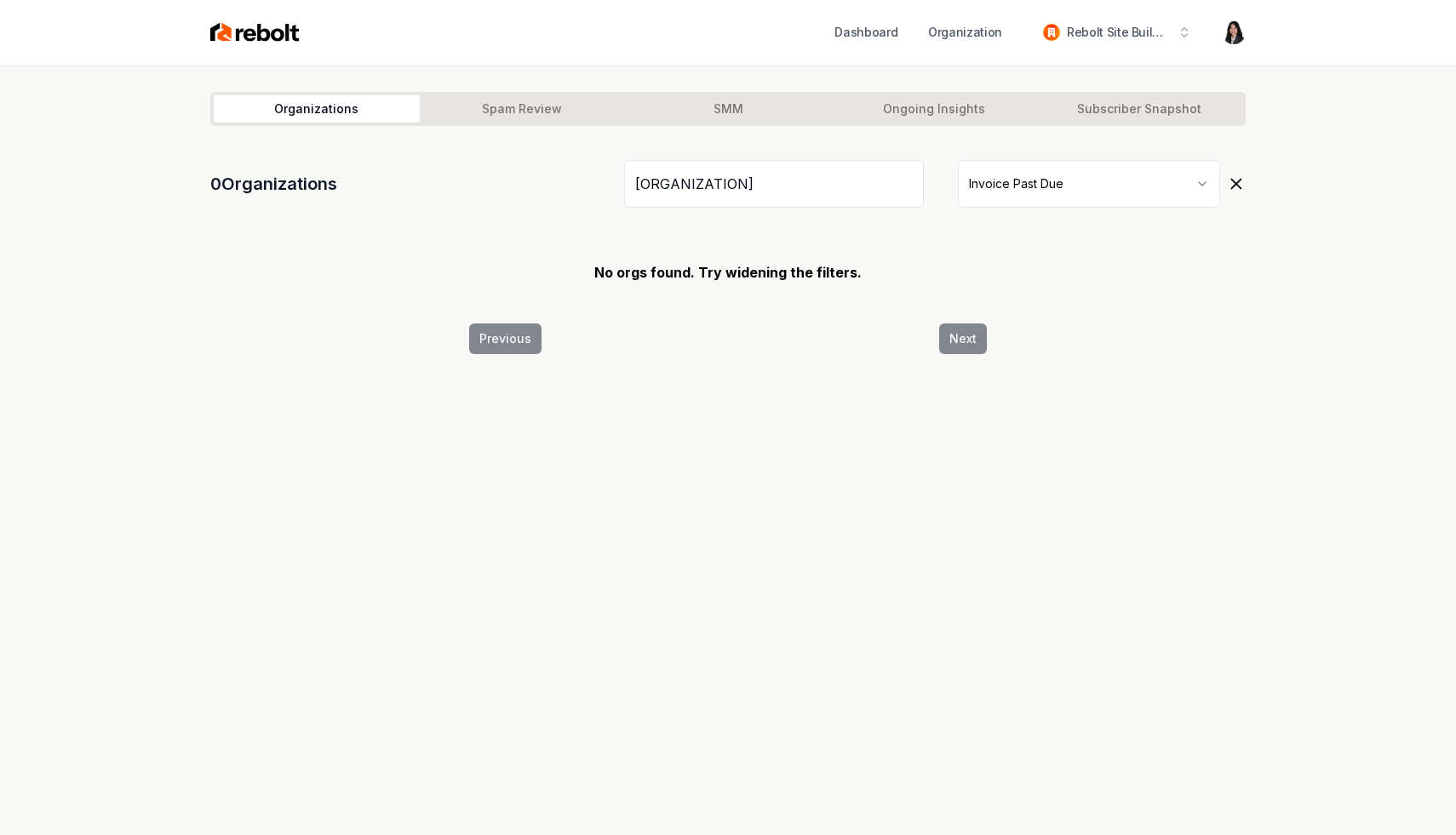 click on "[ORGANIZATION]" at bounding box center (774, 184) 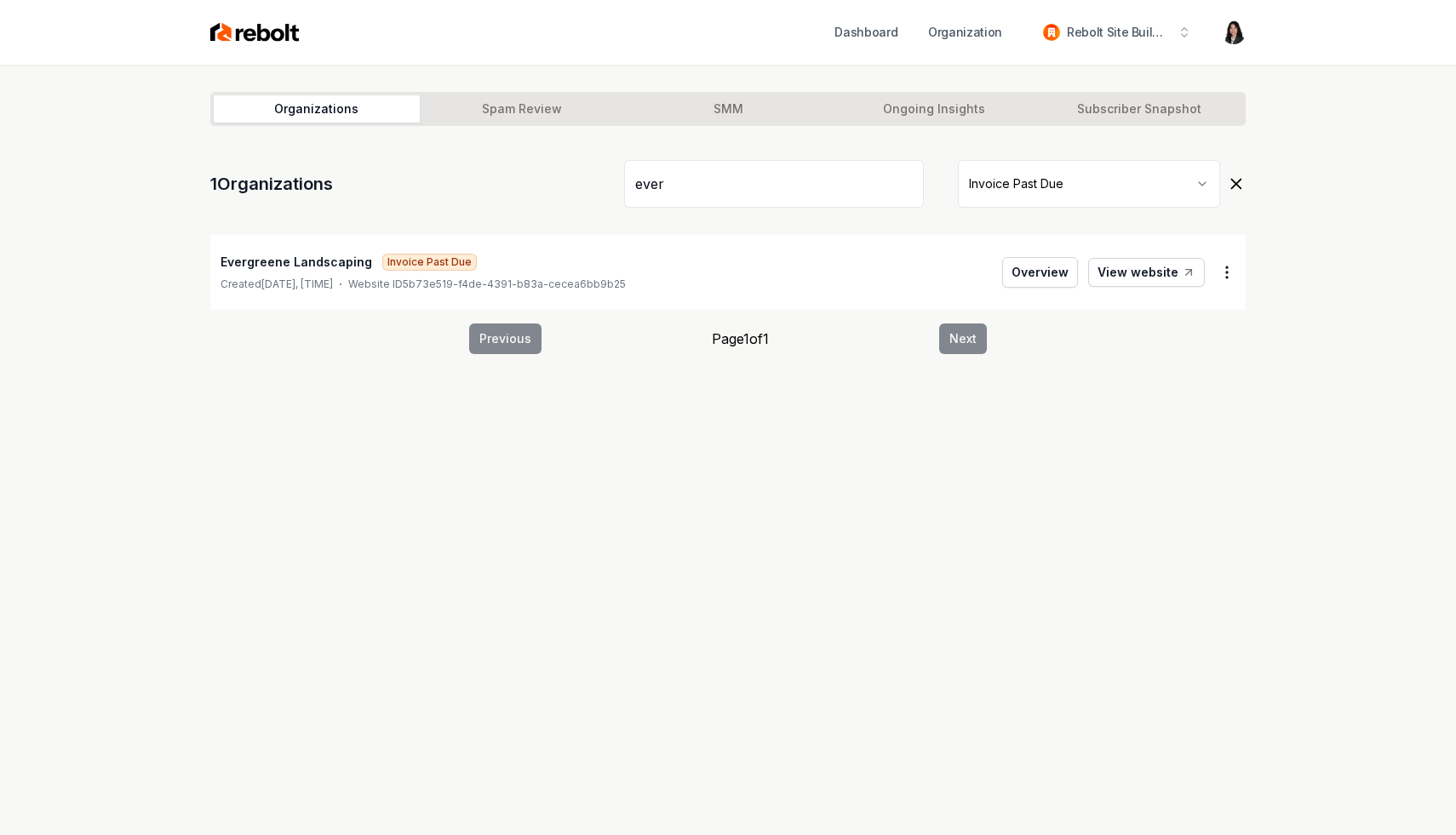type on "ever" 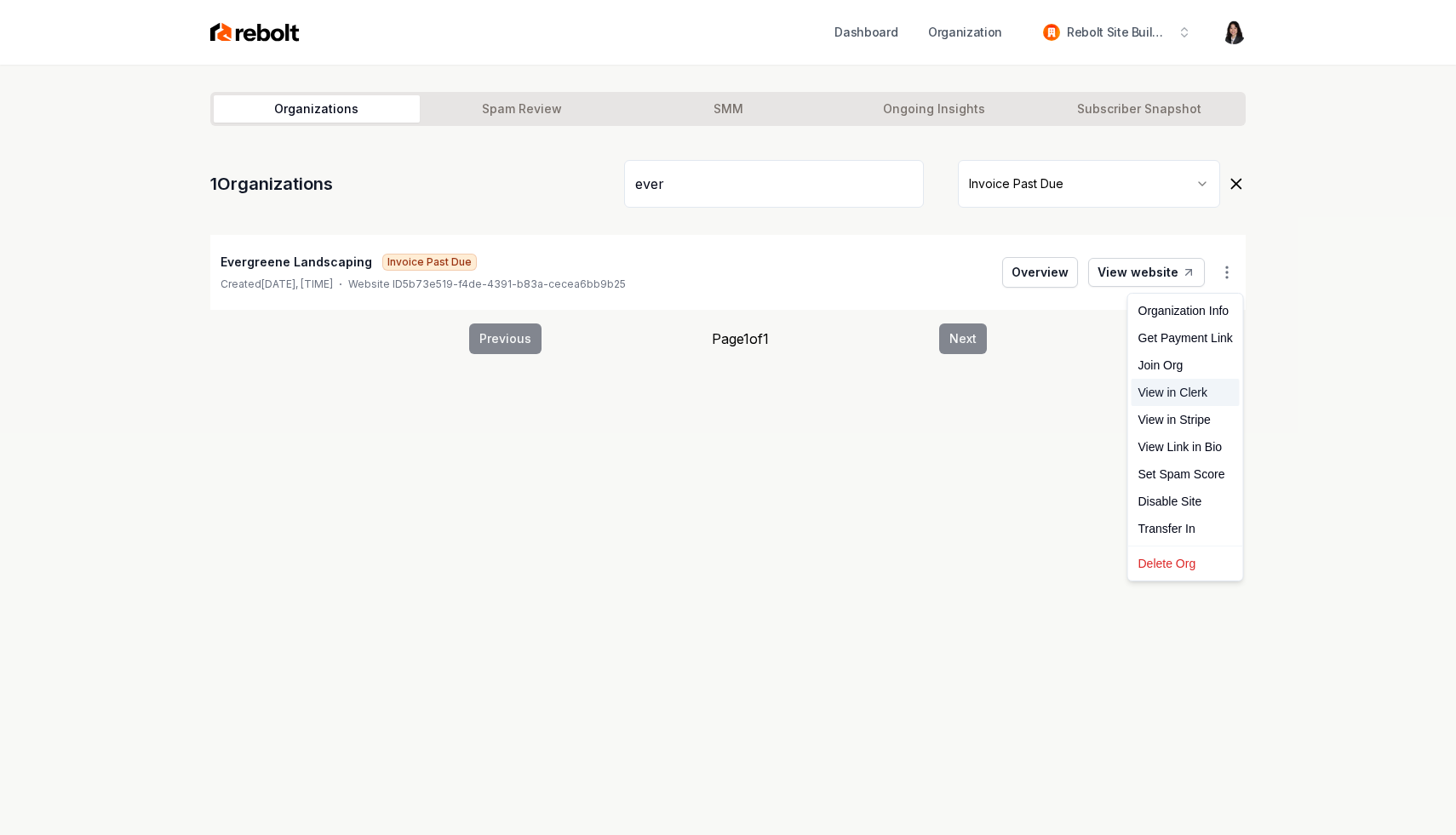 click on "View in Clerk" at bounding box center [1185, 392] 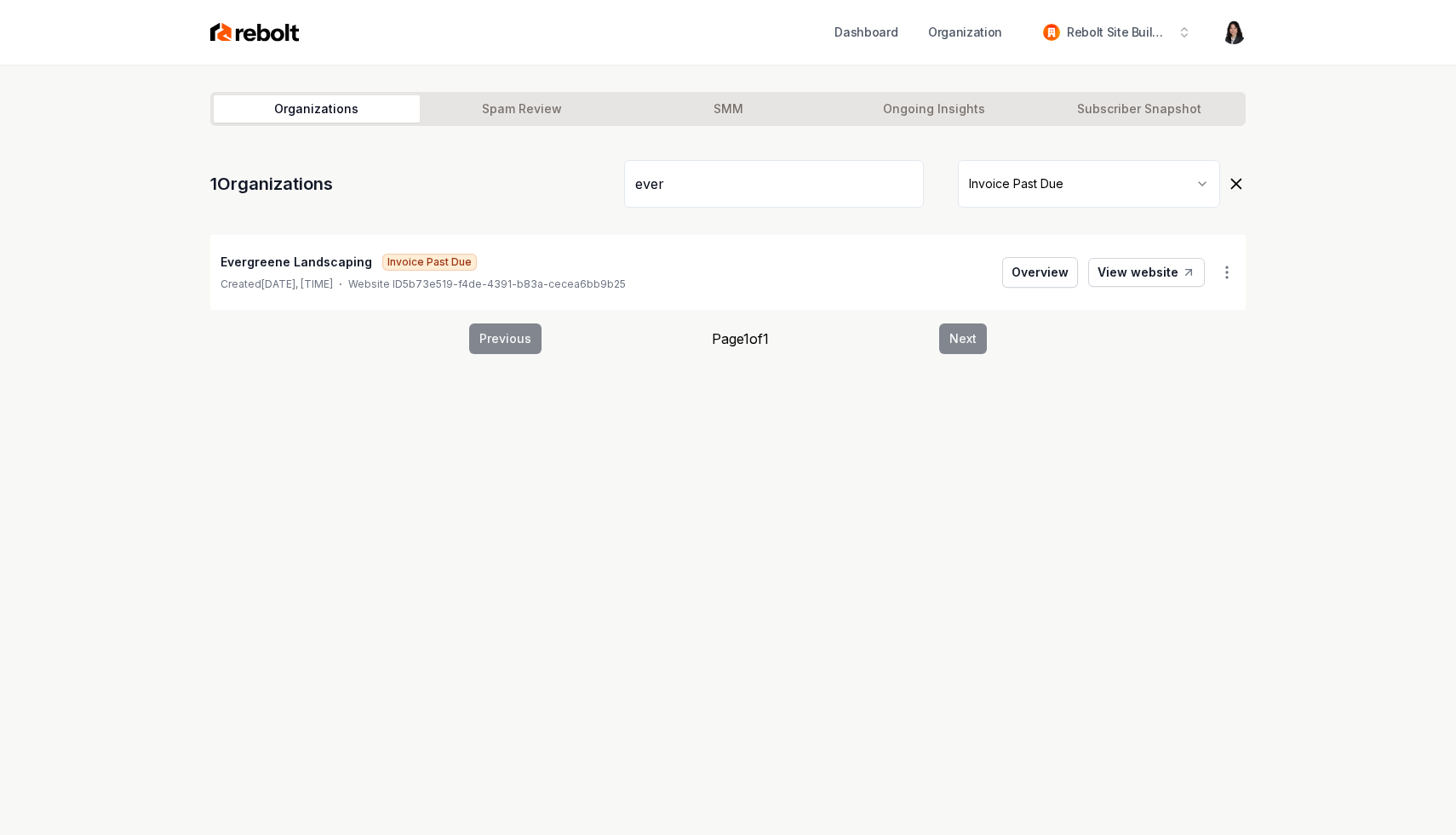 click on "ever" at bounding box center (774, 184) 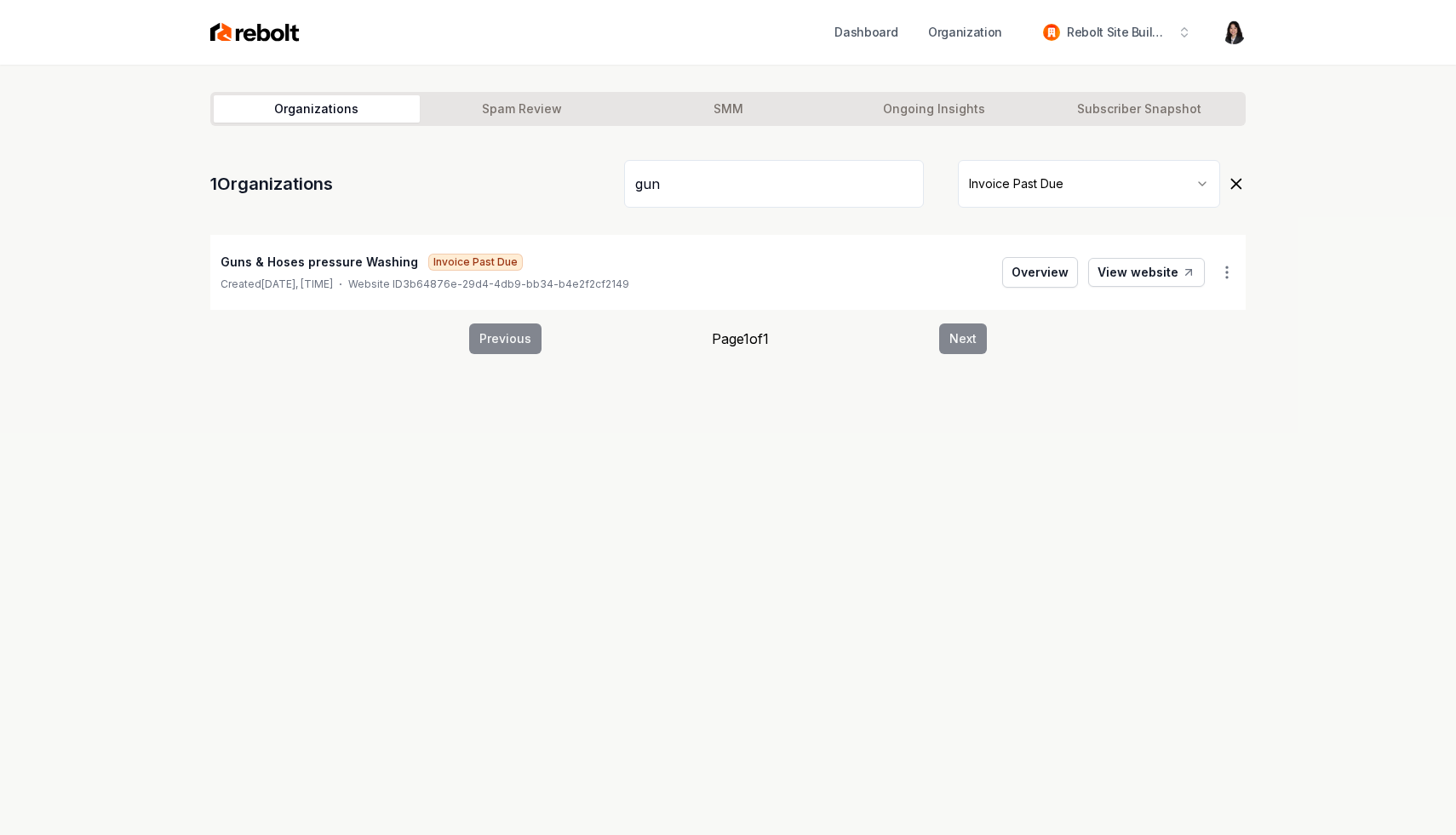 type on "gun" 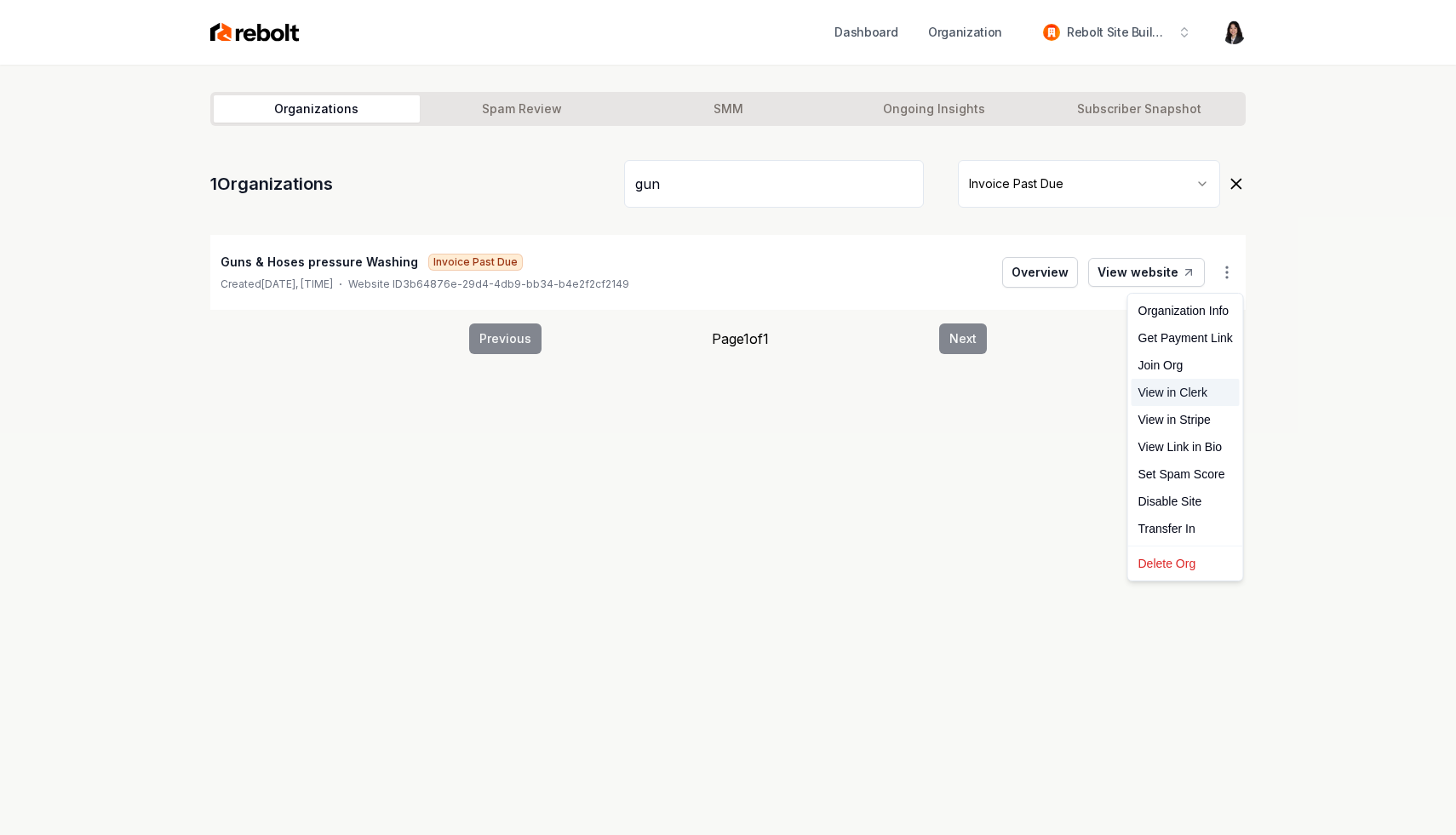 click on "View in Clerk" at bounding box center (1185, 392) 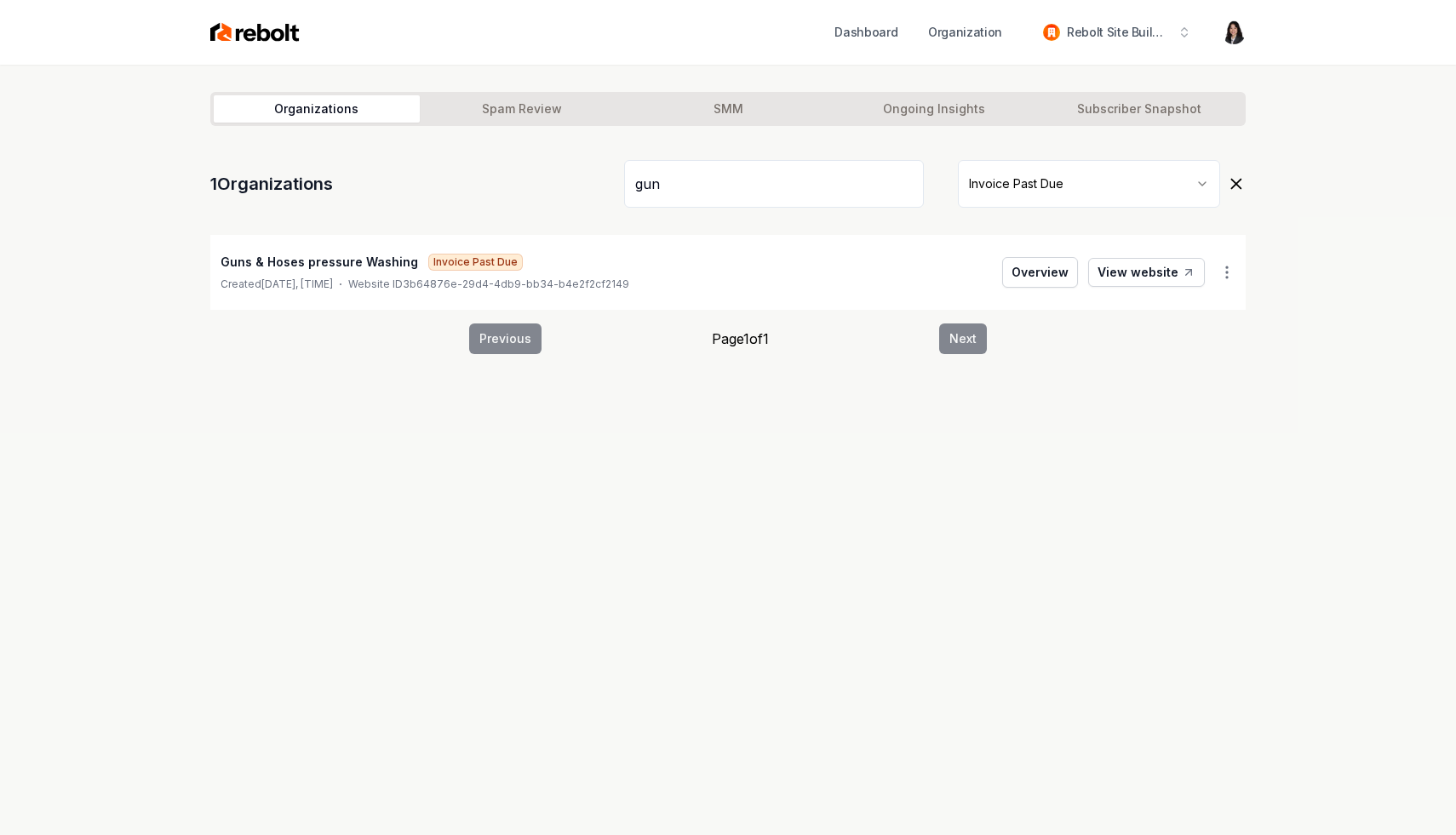 click on "gun" at bounding box center (774, 184) 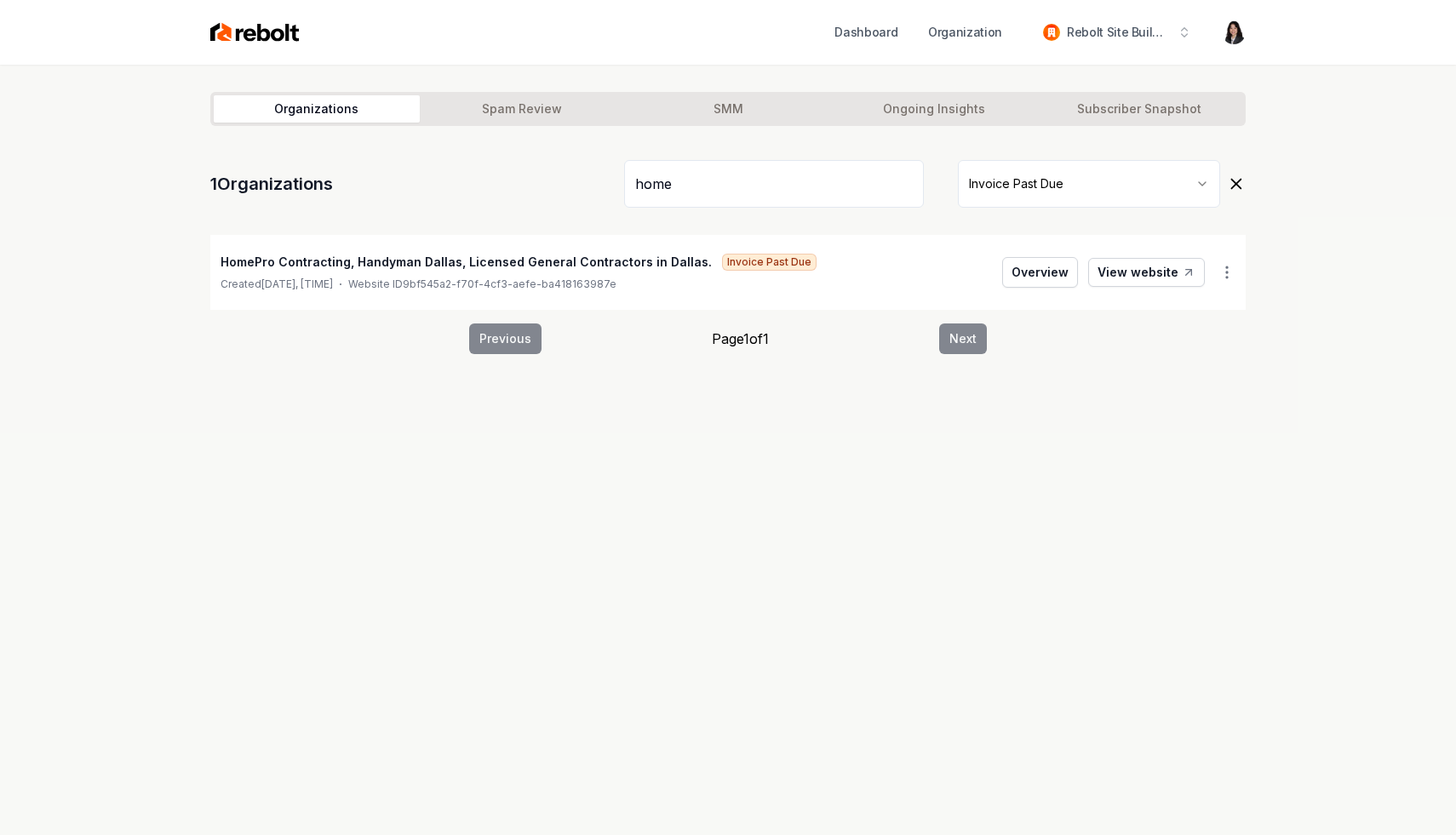 type on "home" 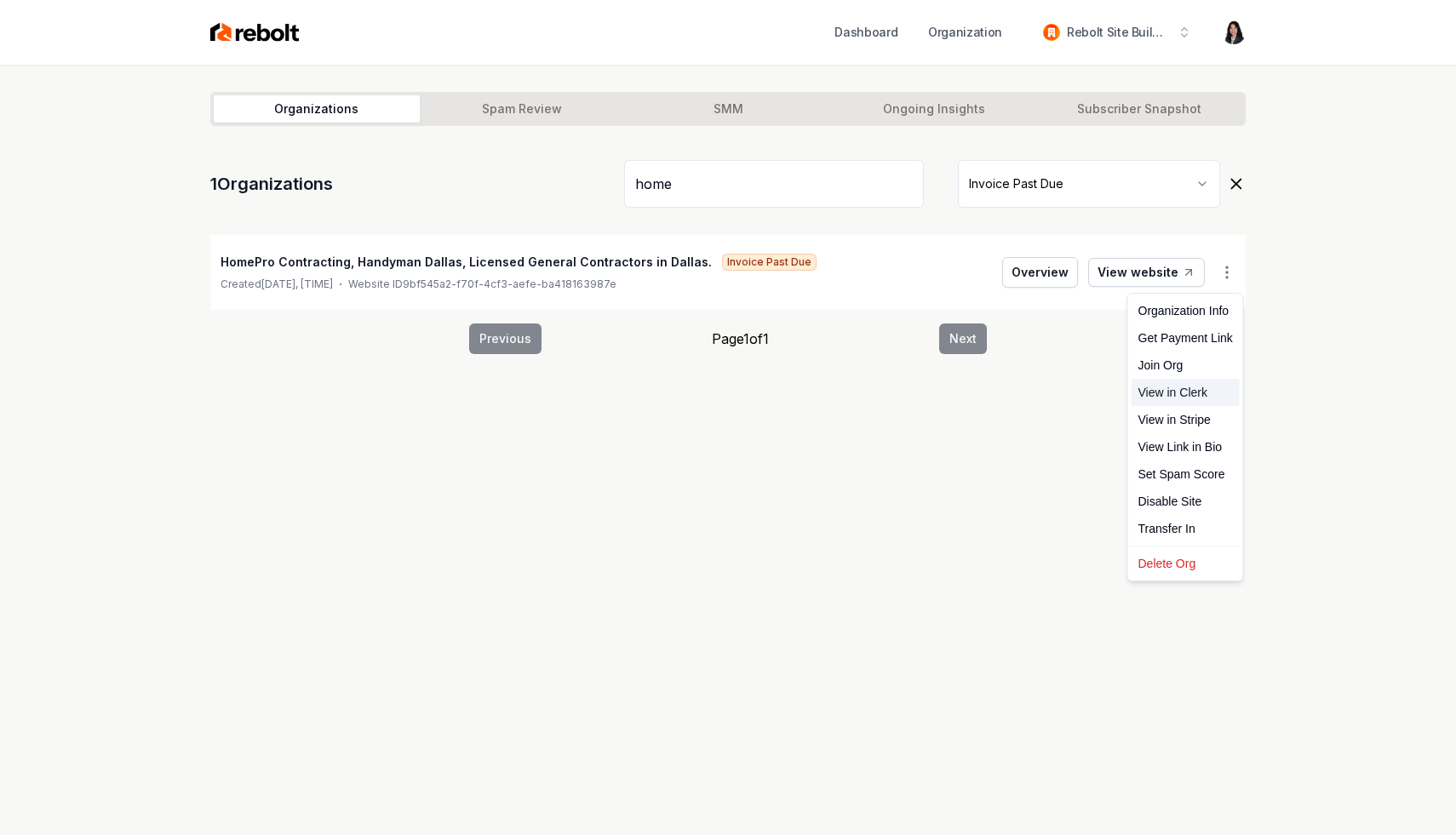 click on "View in Clerk" at bounding box center [1185, 392] 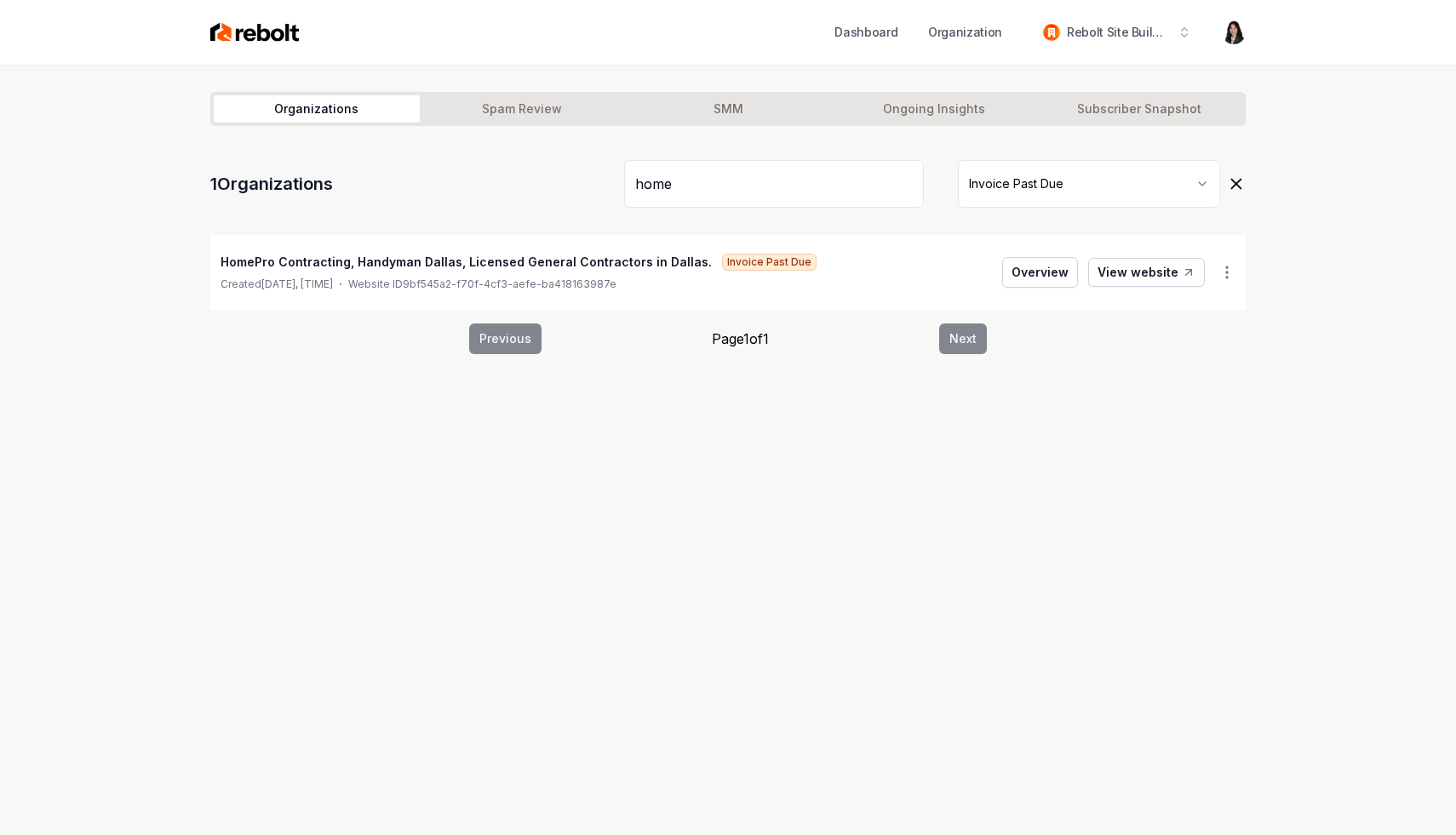 click on "home" at bounding box center (774, 184) 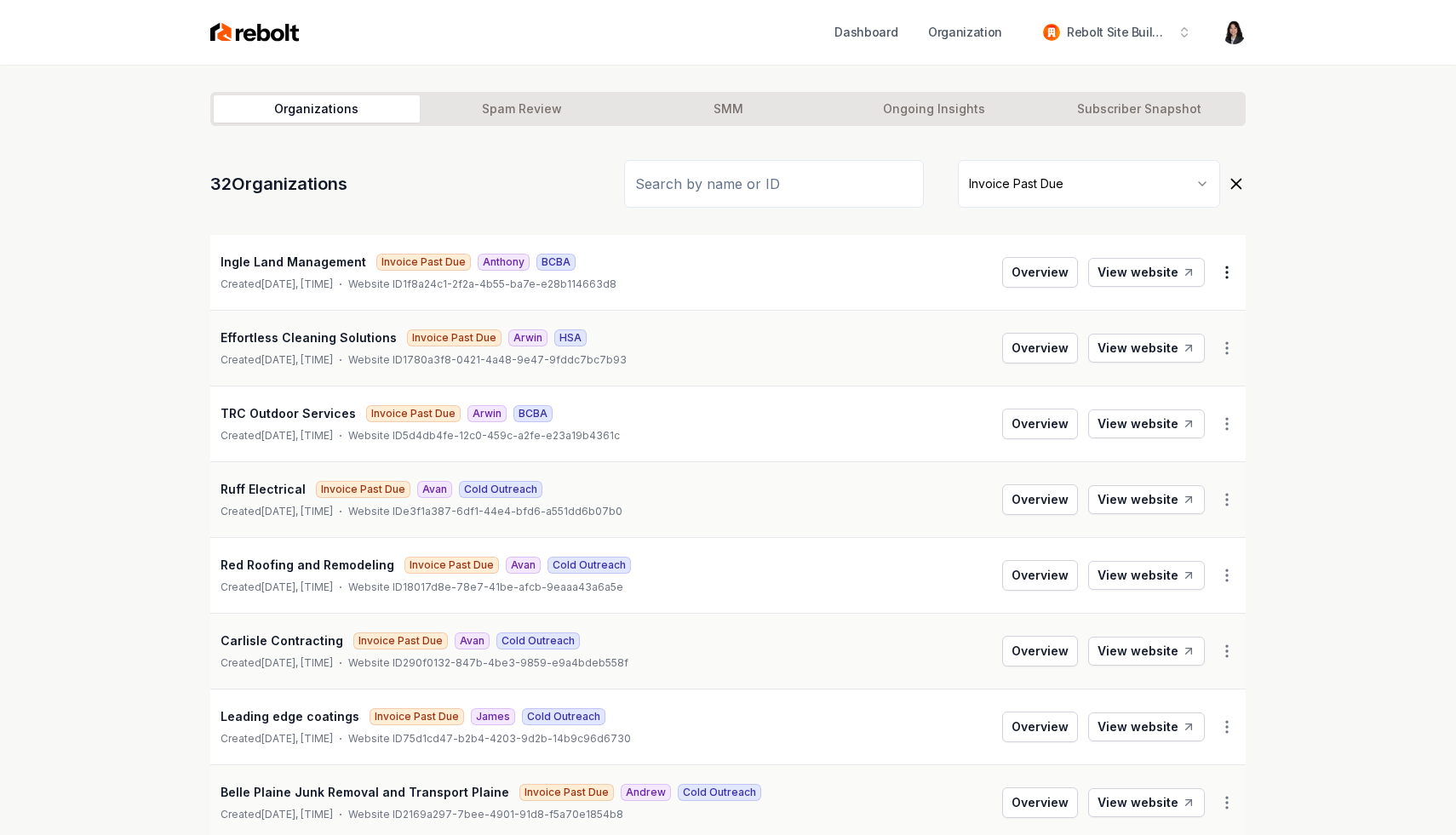 click on "Dashboard Organization Rebolt Site Builder Organizations Spam Review SMM Ongoing Insights Subscriber Snapshot 32  Organizations Invoice Past Due Ingle Land Management Invoice Past Due Anthony BCBA Created  [DATE], [TIME] [TIMEZONE]   Website ID  1f8a24c1-2f2a-4b55-ba7e-e28b114663d8 Overview View website Effortless Cleaning Solutions Invoice Past Due Arwin HSA Created  [DATE], [TIME] [TIMEZONE]   Website ID  1780a3f8-0421-4a48-9e47-9fddc7bc7b93 Overview View website TRC Outdoor Services Invoice Past Due Arwin BCBA Created  [DATE], [TIME] [TIMEZONE]   Website ID  5d4db4fe-12c0-459c-a2fe-e23a19b4361c Overview View website Ruff Electrical Invoice Past Due Avan Cold Outreach Created  [DATE], [TIME] [TIMEZONE]   Website ID  e3f1a387-6df1-44e4-bfd6-a551dd6b07b0 Overview View website Red Roofing and Remodeling Invoice Past Due Avan Cold Outreach Created  [DATE], [TIME] [TIMEZONE]   Website ID  18017d8e-78e7-41be-afcb-9eaaa43a6a5e Overview View website Carlisle Contracting Avan   [LAST]" at bounding box center [728, 417] 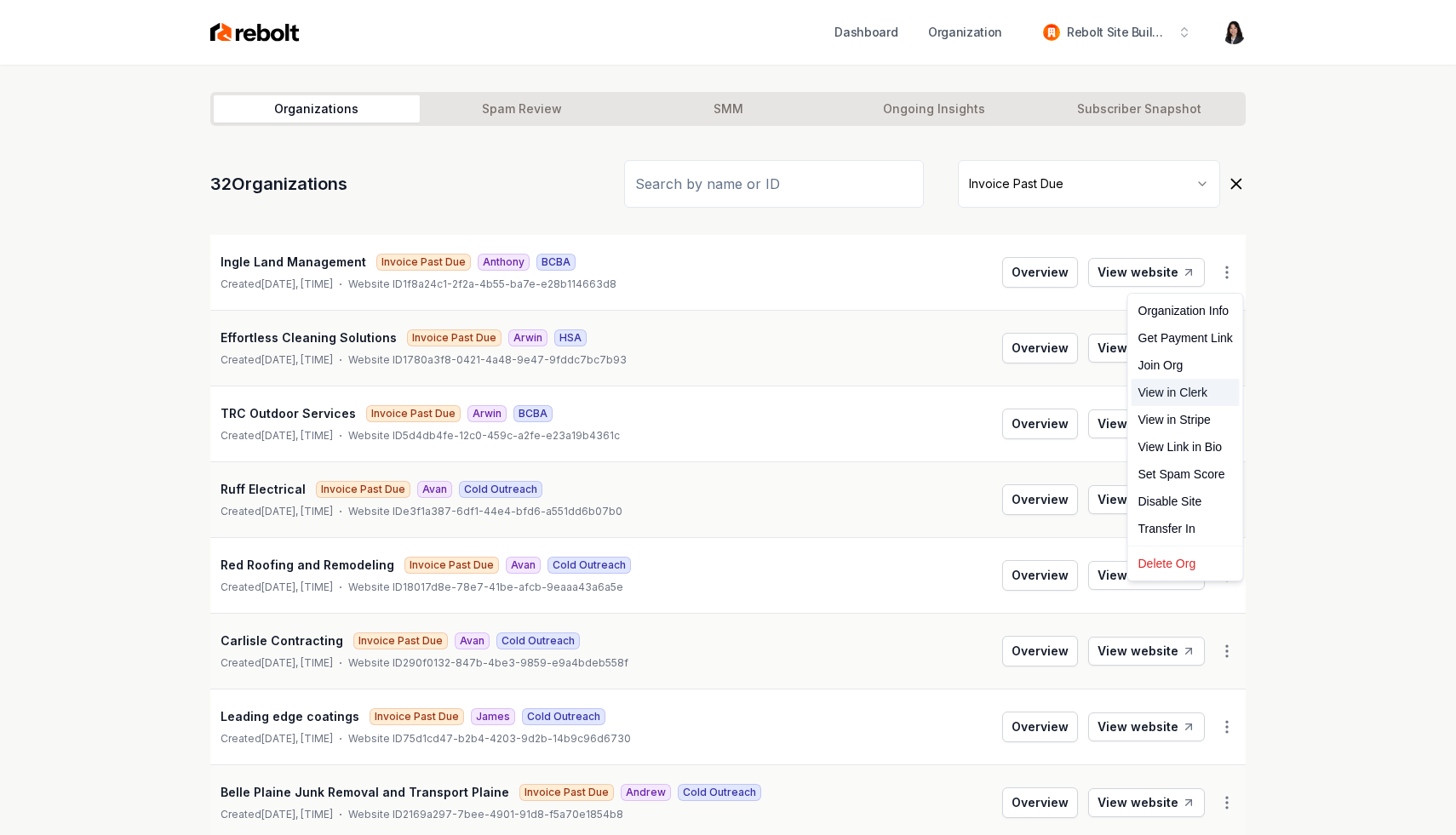 click on "View in Clerk" at bounding box center [1185, 392] 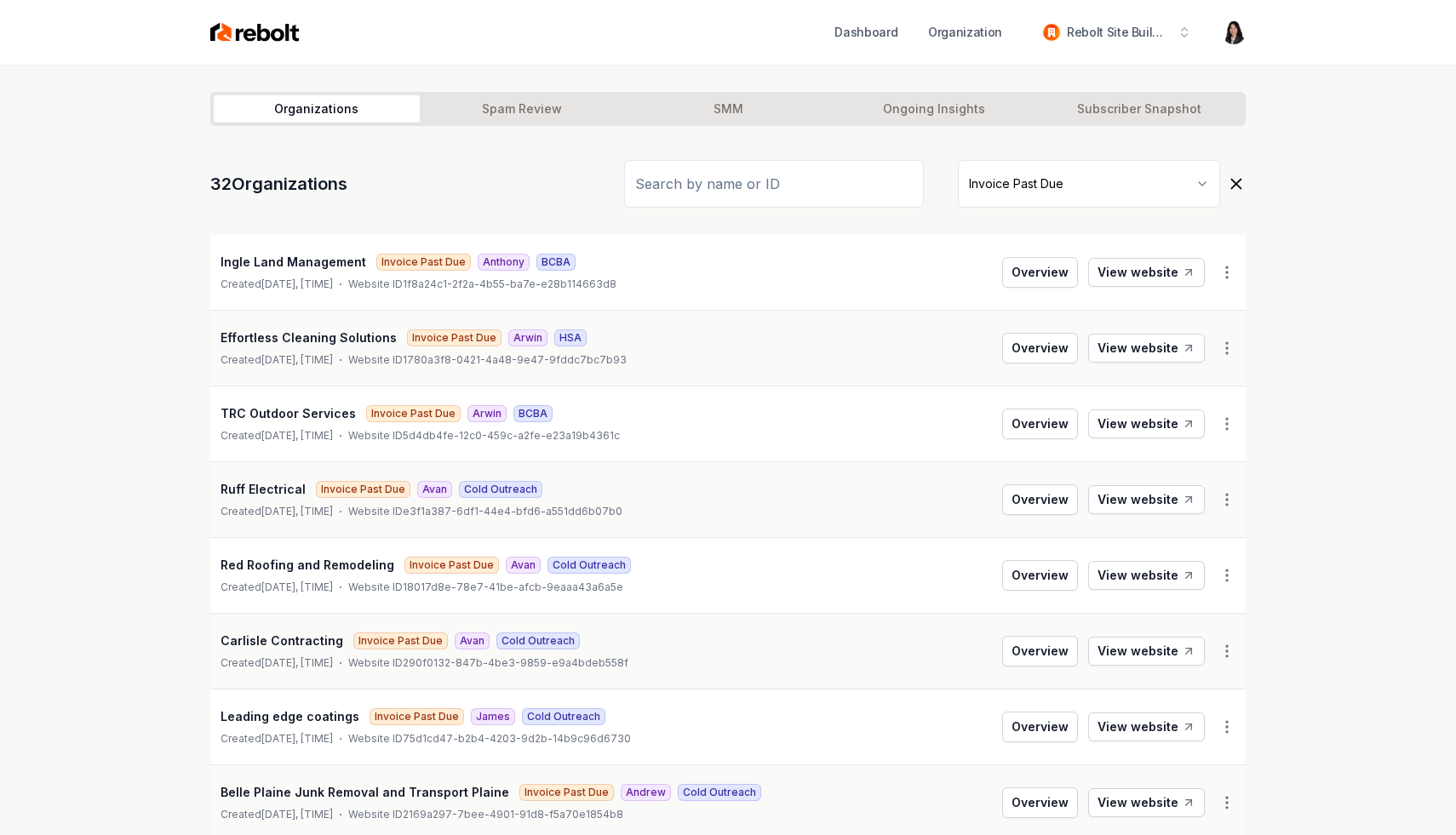 click at bounding box center (774, 184) 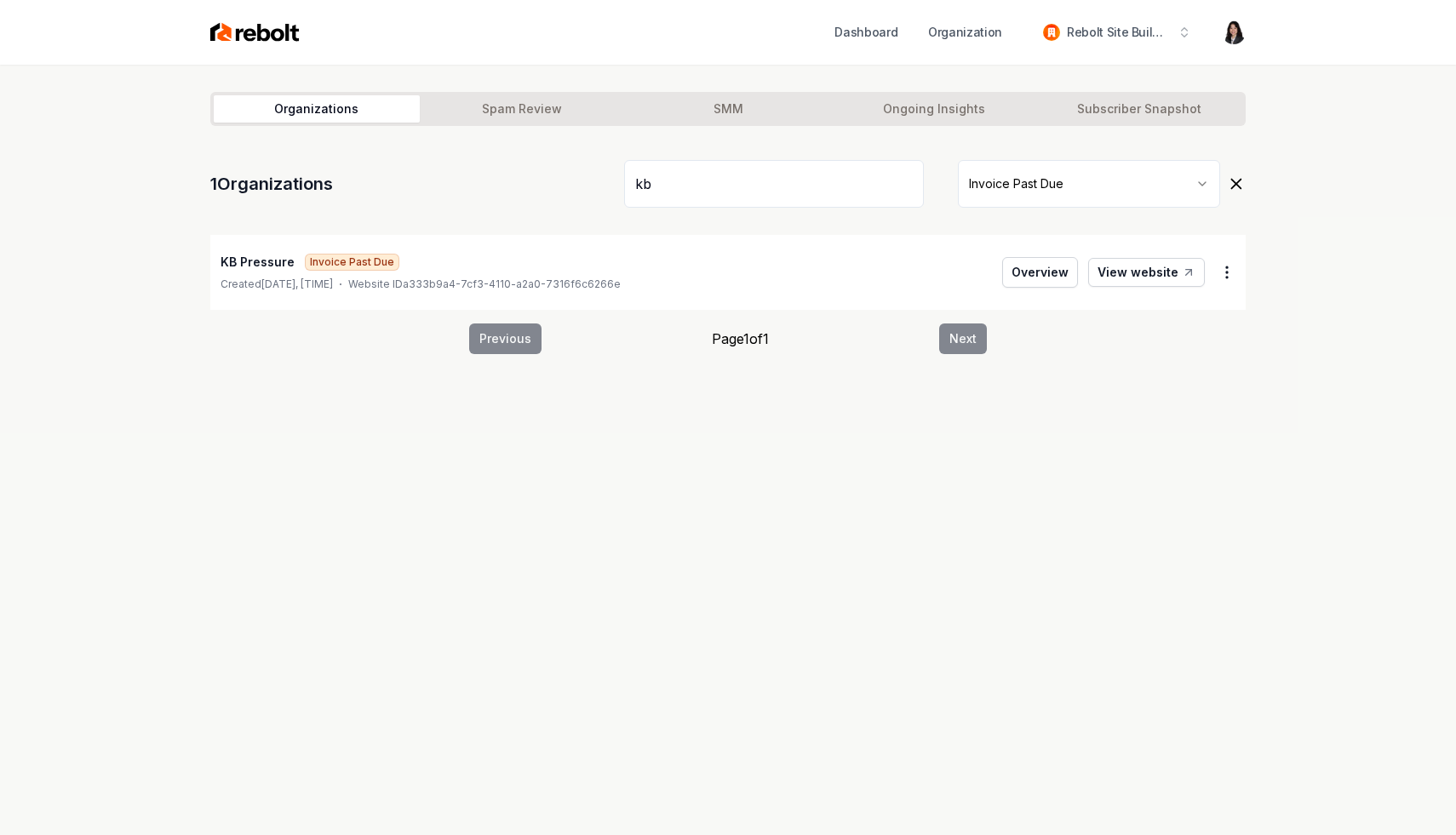 type on "kb" 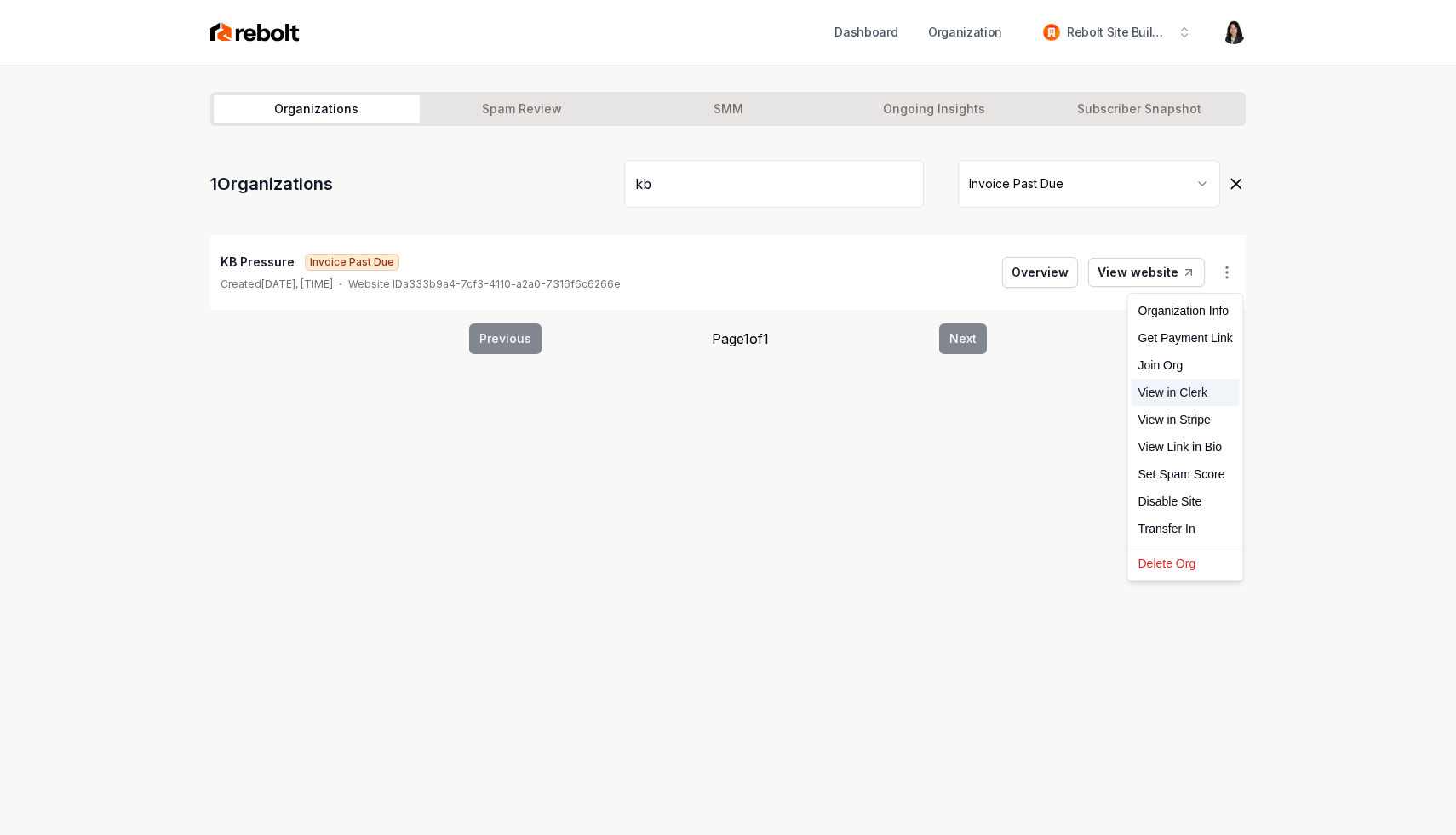 click on "View in Clerk" at bounding box center (1185, 392) 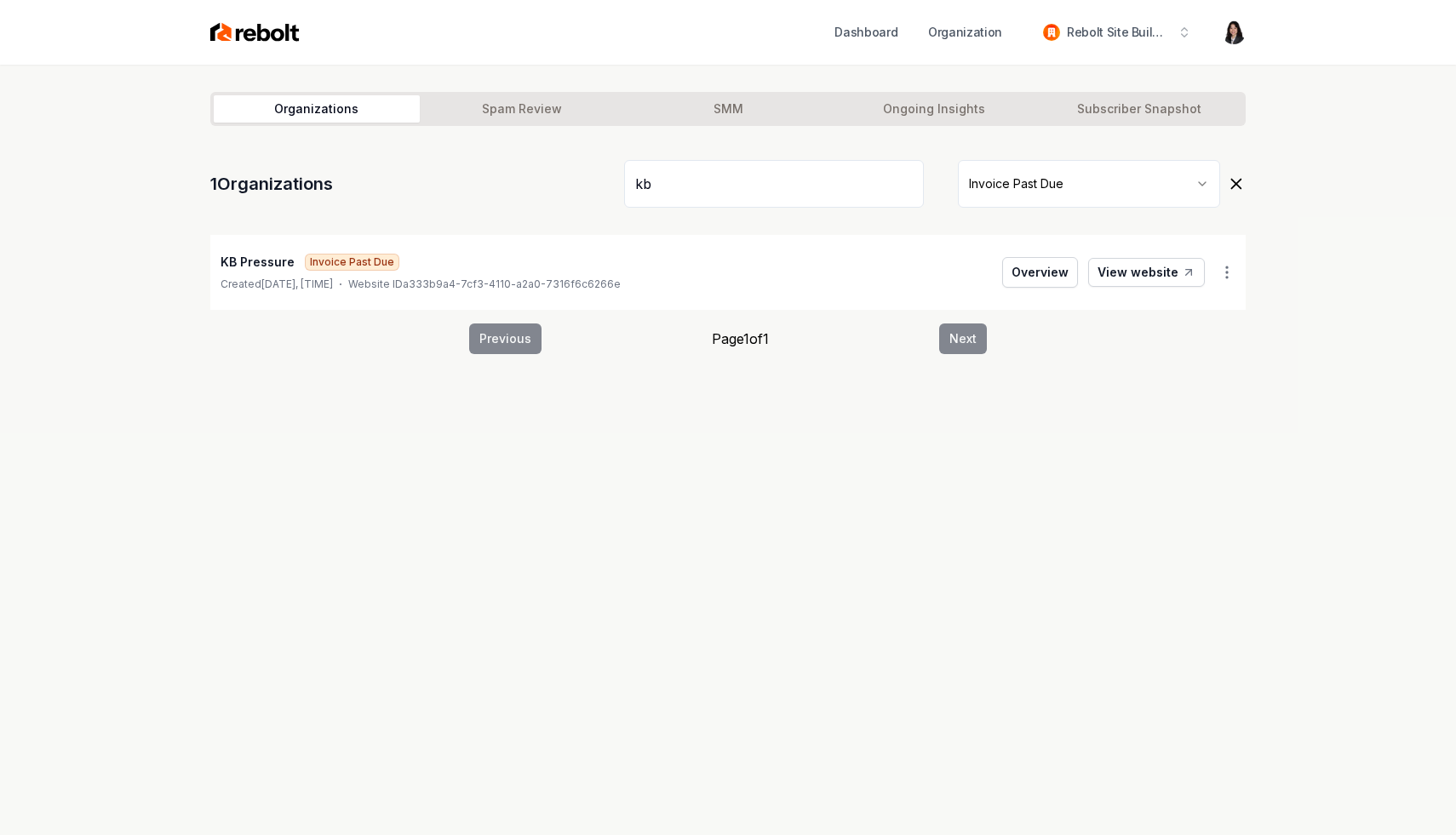 click on "kb" at bounding box center (774, 184) 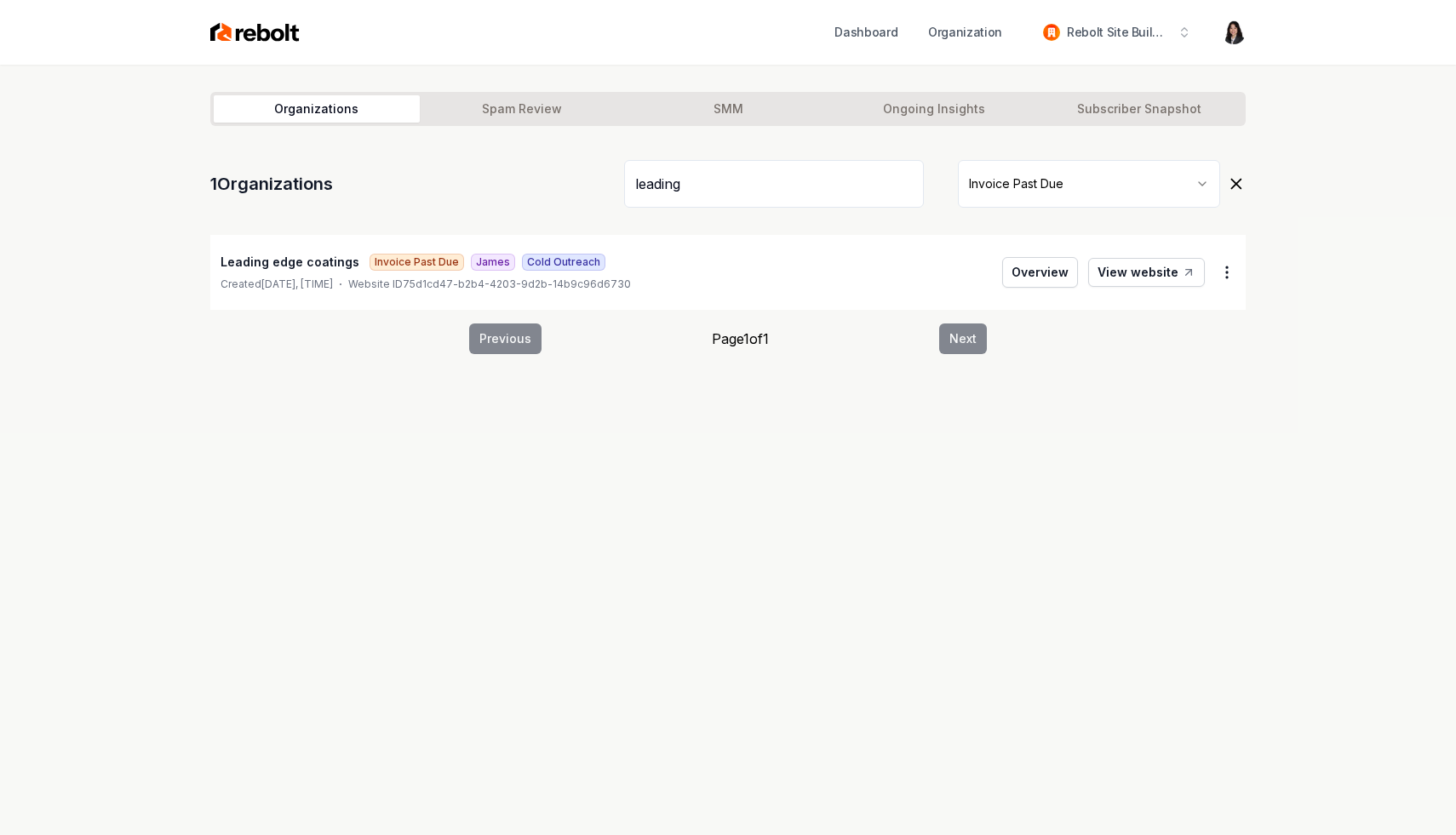 type on "leading" 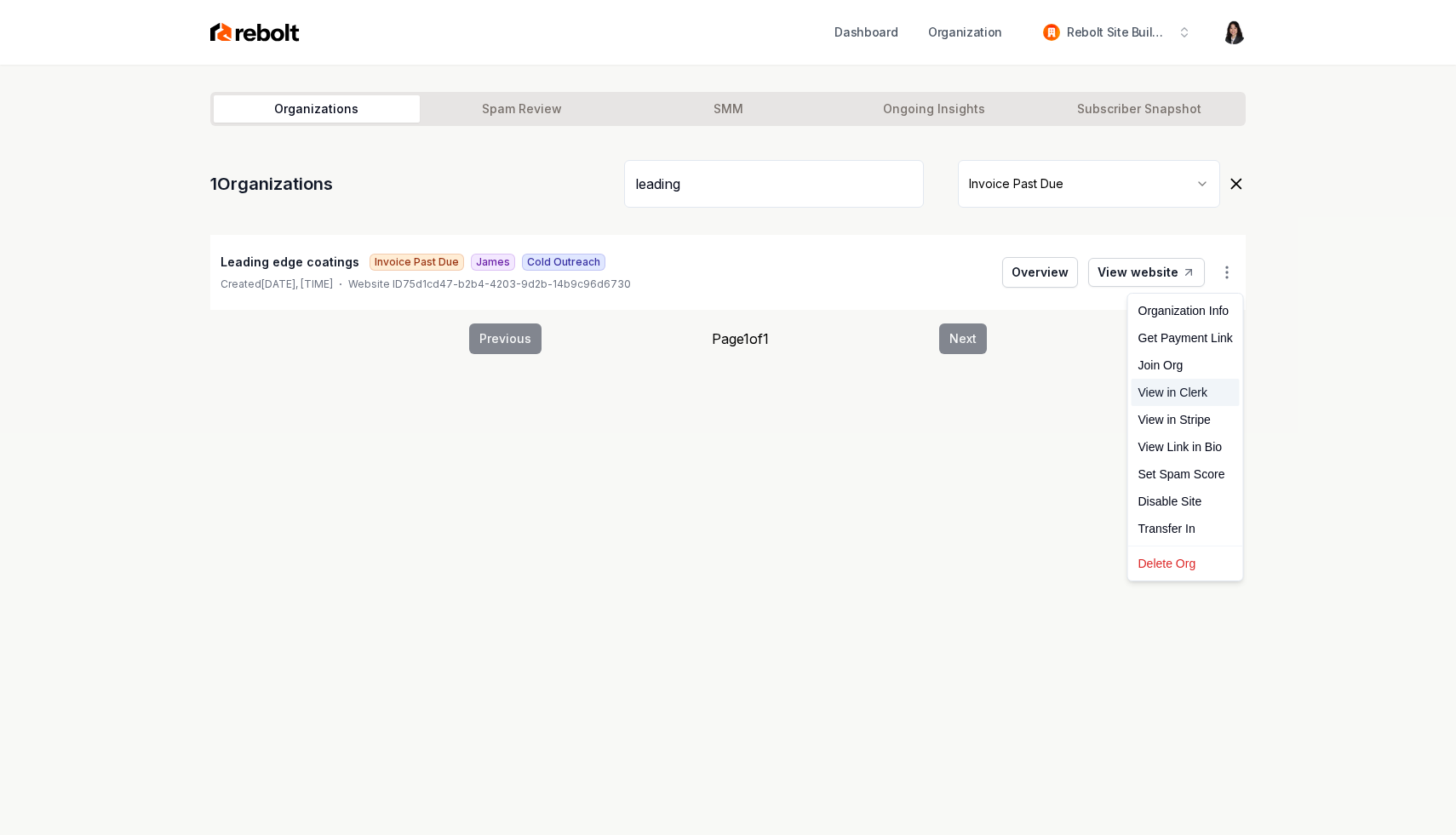 click on "View in Clerk" at bounding box center [1185, 392] 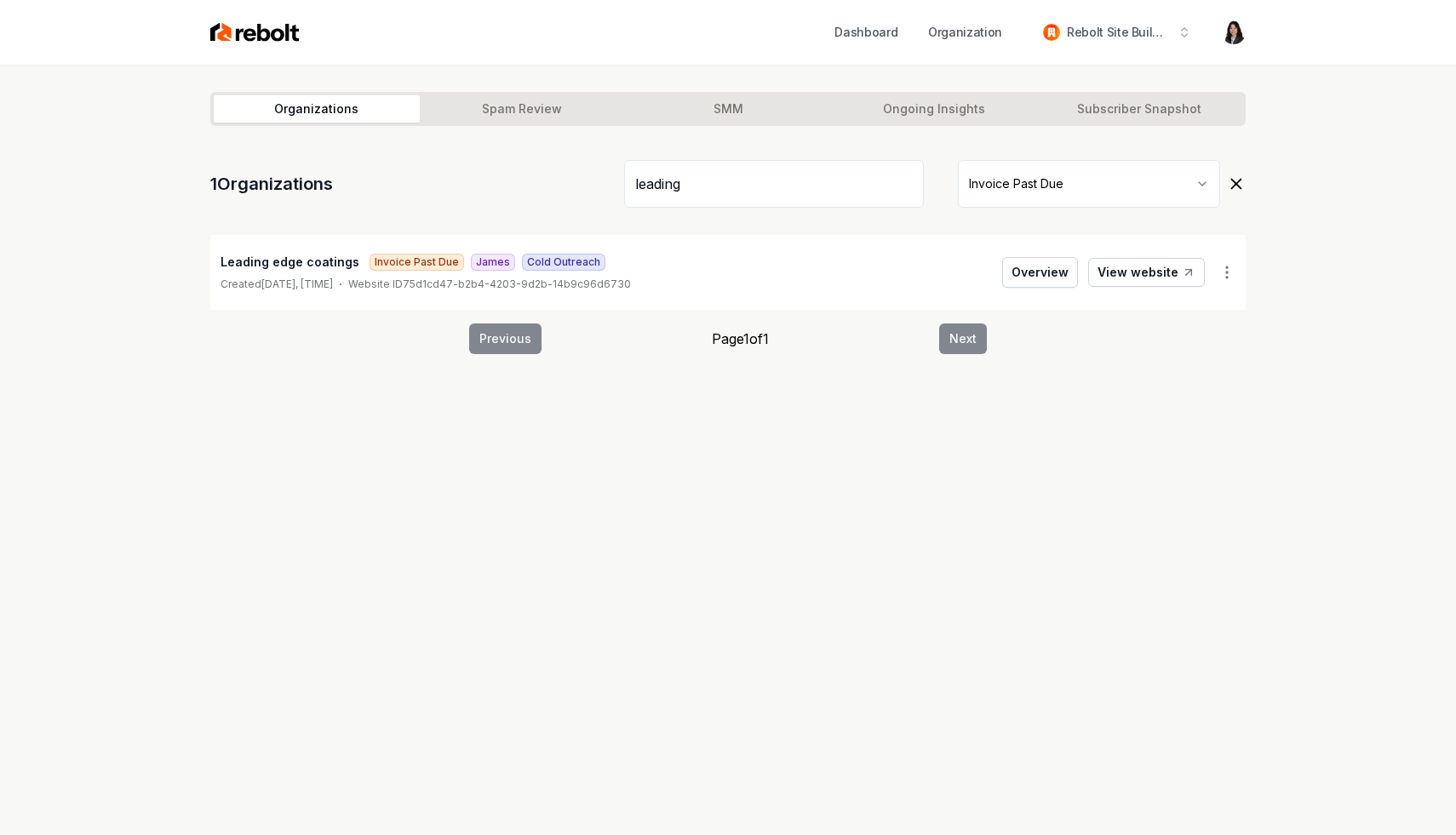 click on "leading" at bounding box center [774, 184] 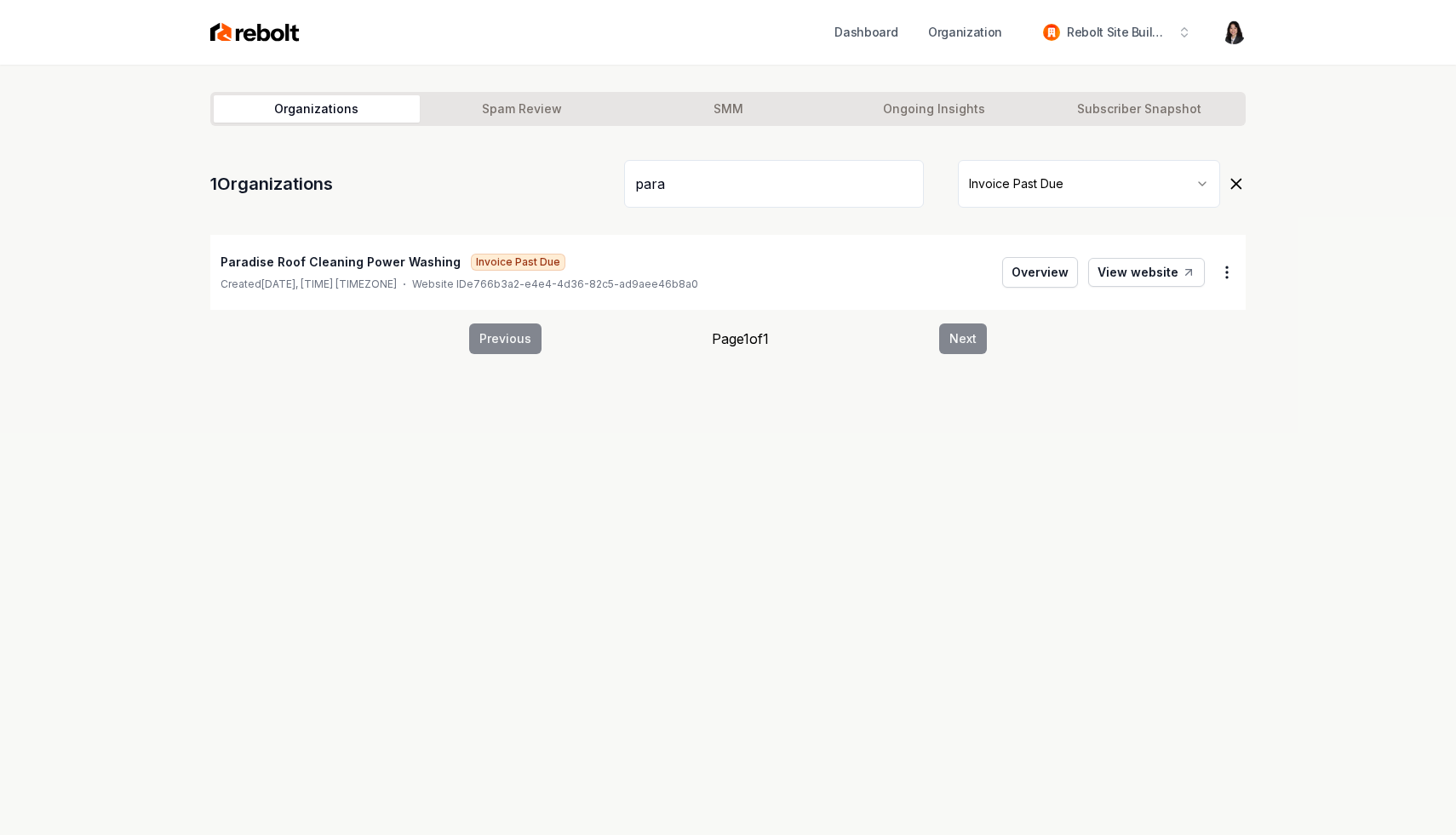 type on "para" 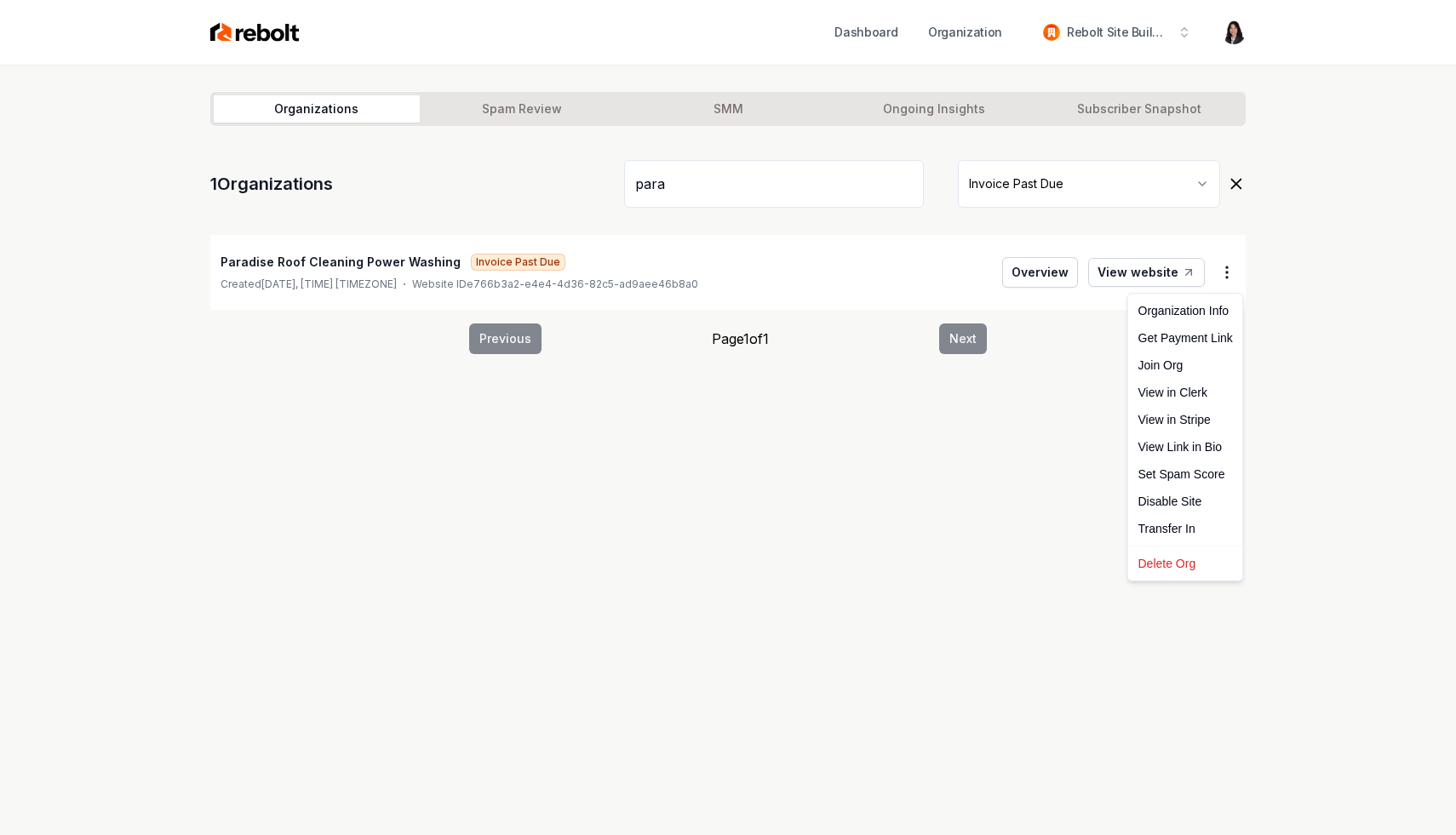 click on "Dashboard Organization Rebolt Site Builder Organizations Spam Review SMM Ongoing Insights Subscriber Snapshot 1  Organizations para Invoice Past Due Paradise Roof Cleaning Power Washing Invoice Past Due Created  [DATE], [TIME] [TIMEZONE]   Website ID  e766b3a2-e4e4-4d36-82c5-ad9aee46b8a0 Overview View website Previous Page  1  of  1 Next /dashboard/admin?subscriptionStatus=past_due&orgName=para Organization Info Get Payment Link Join Org View in Clerk View in Stripe View Link in Bio Set Spam Score Disable Site Transfer In Delete Org" at bounding box center [728, 417] 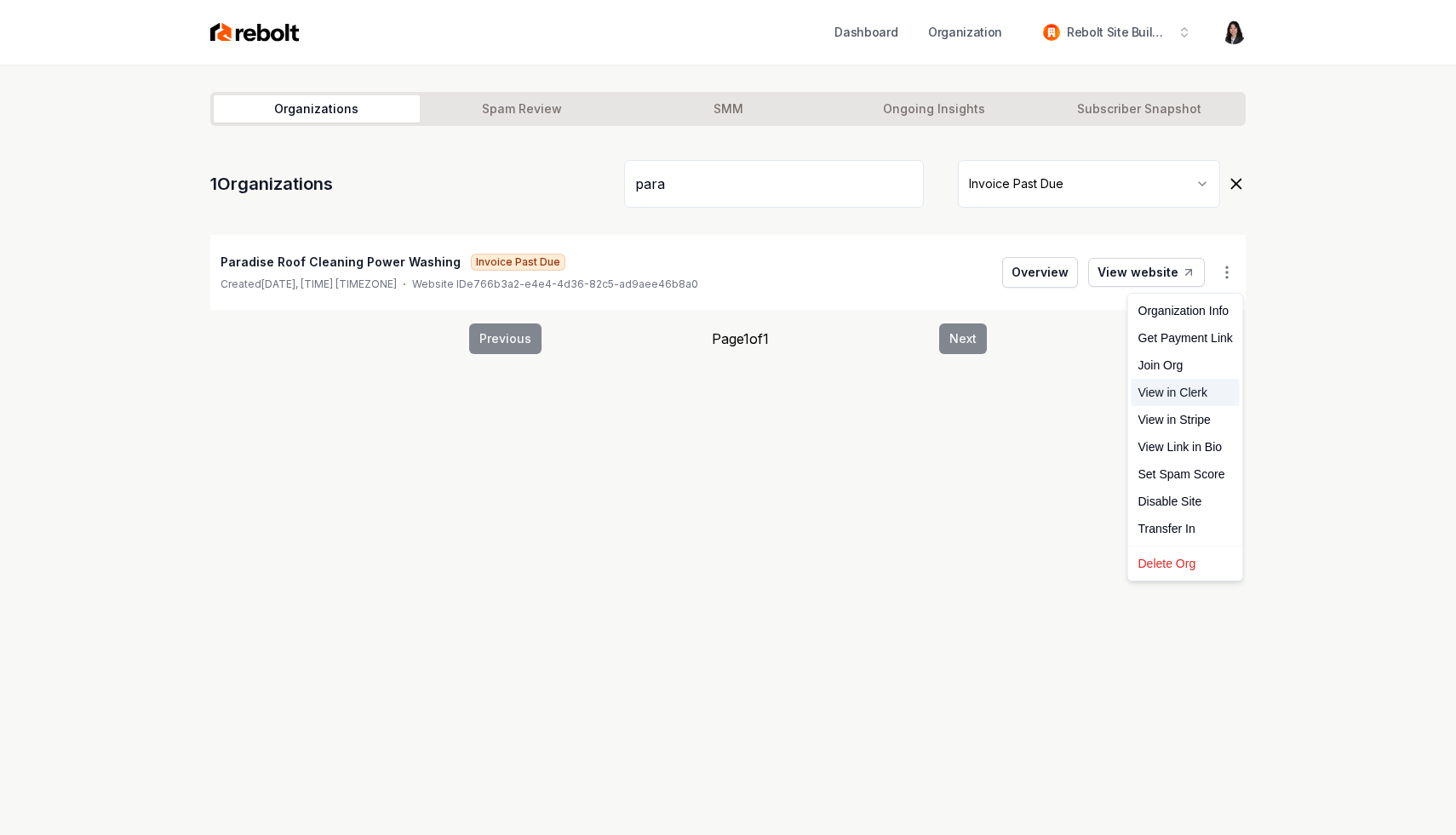click on "View in Clerk" at bounding box center (1185, 392) 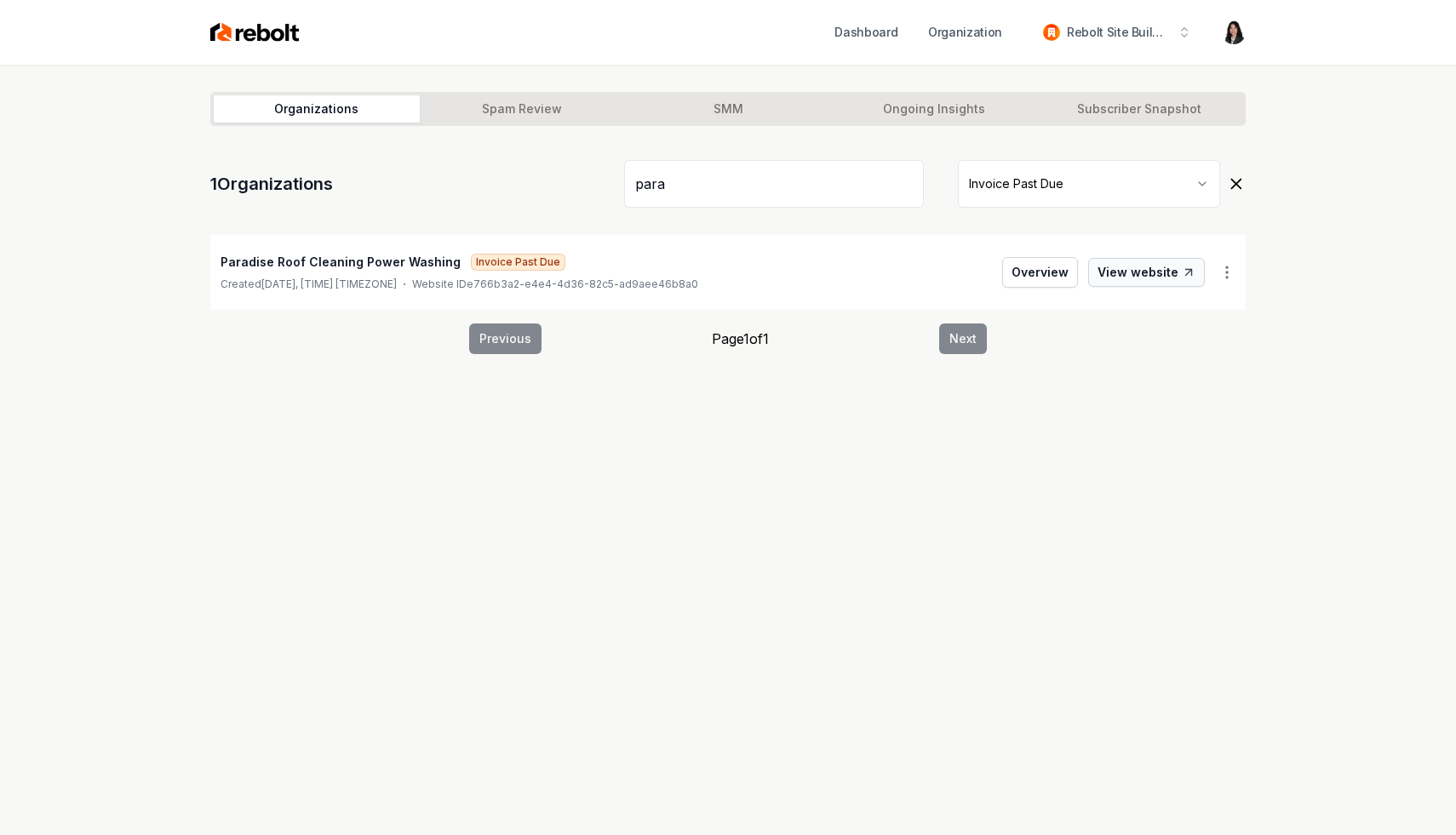 click on "View website" at bounding box center (1146, 272) 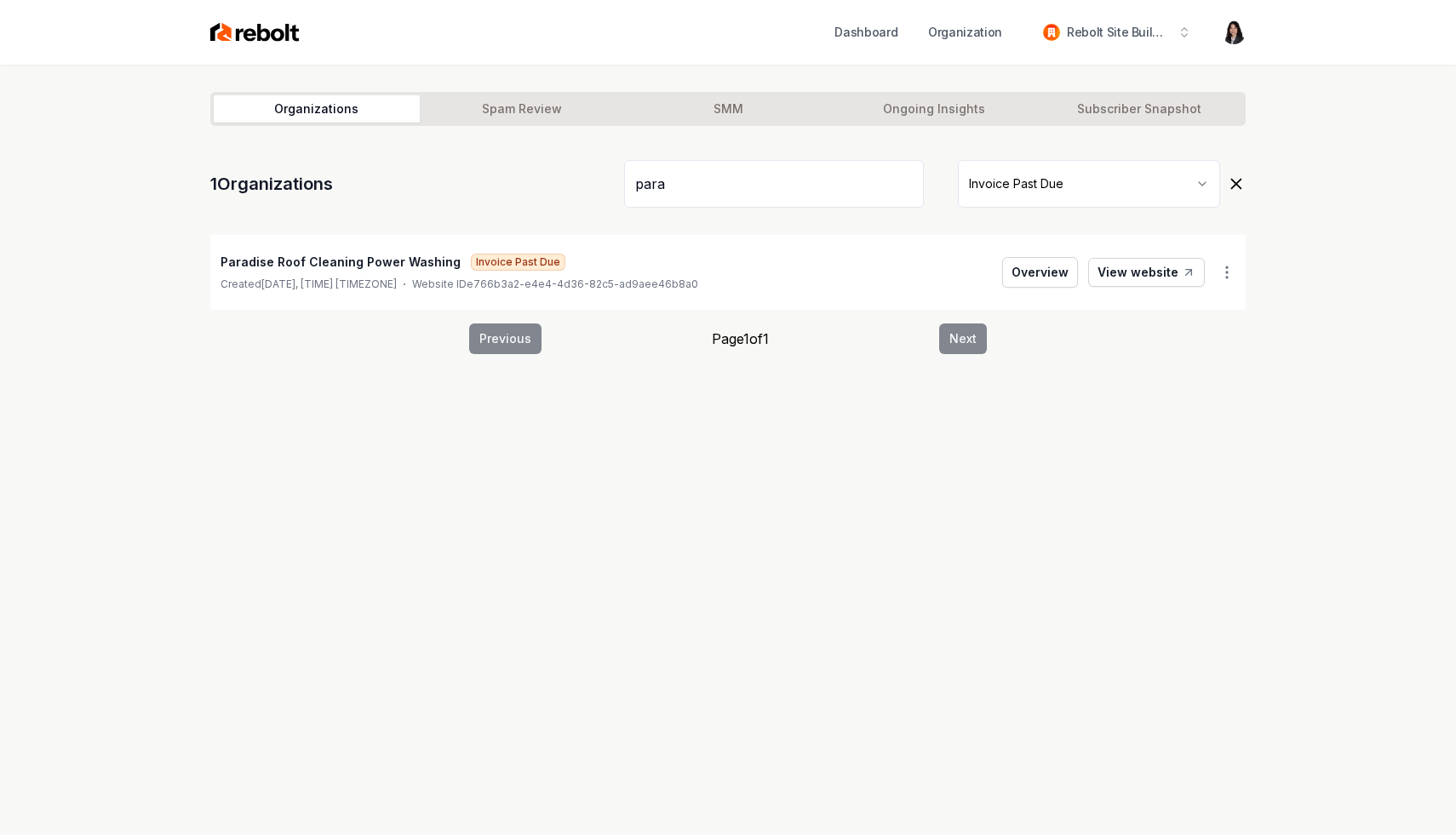 click on "para" at bounding box center (774, 184) 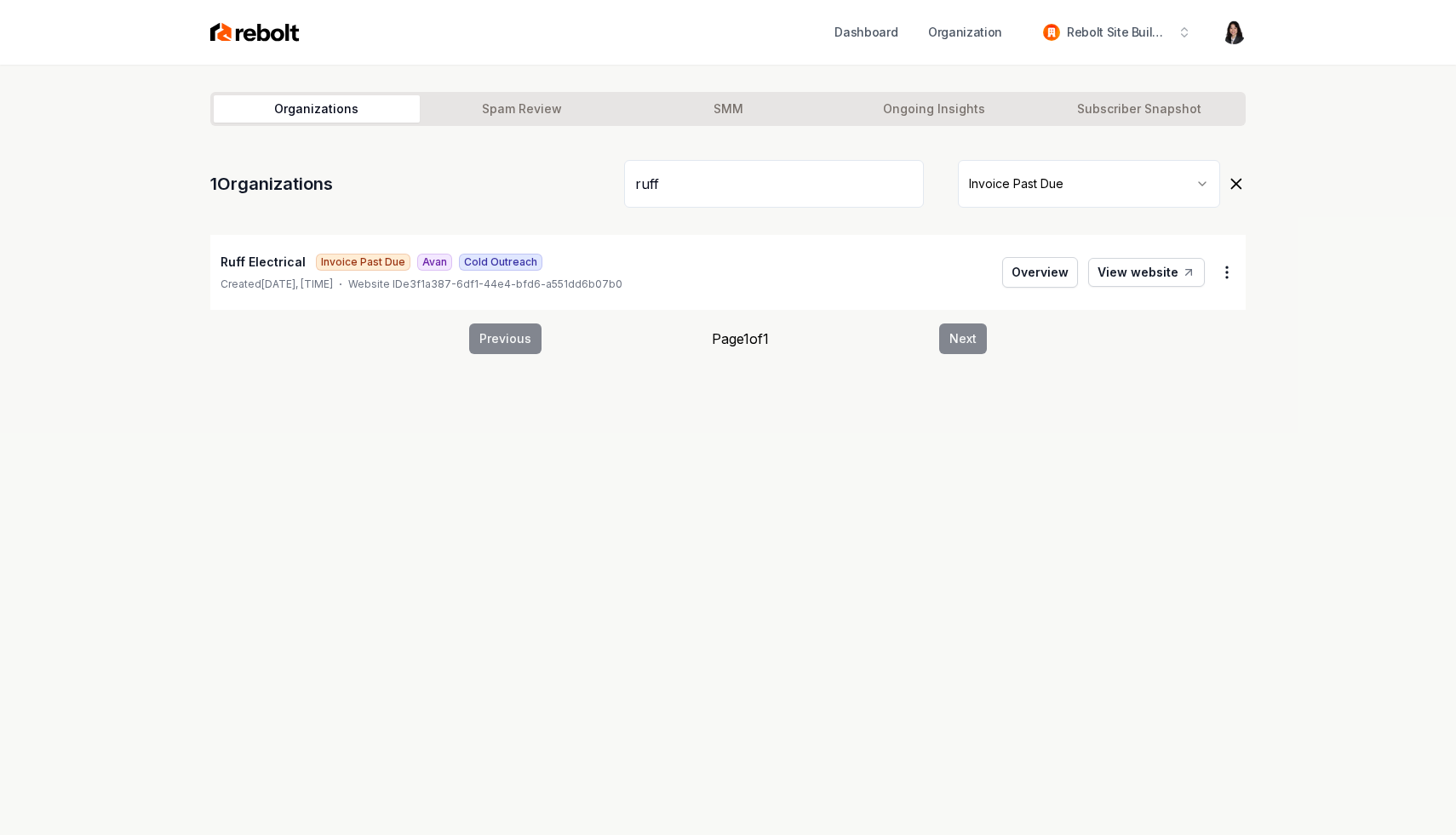 type on "ruff" 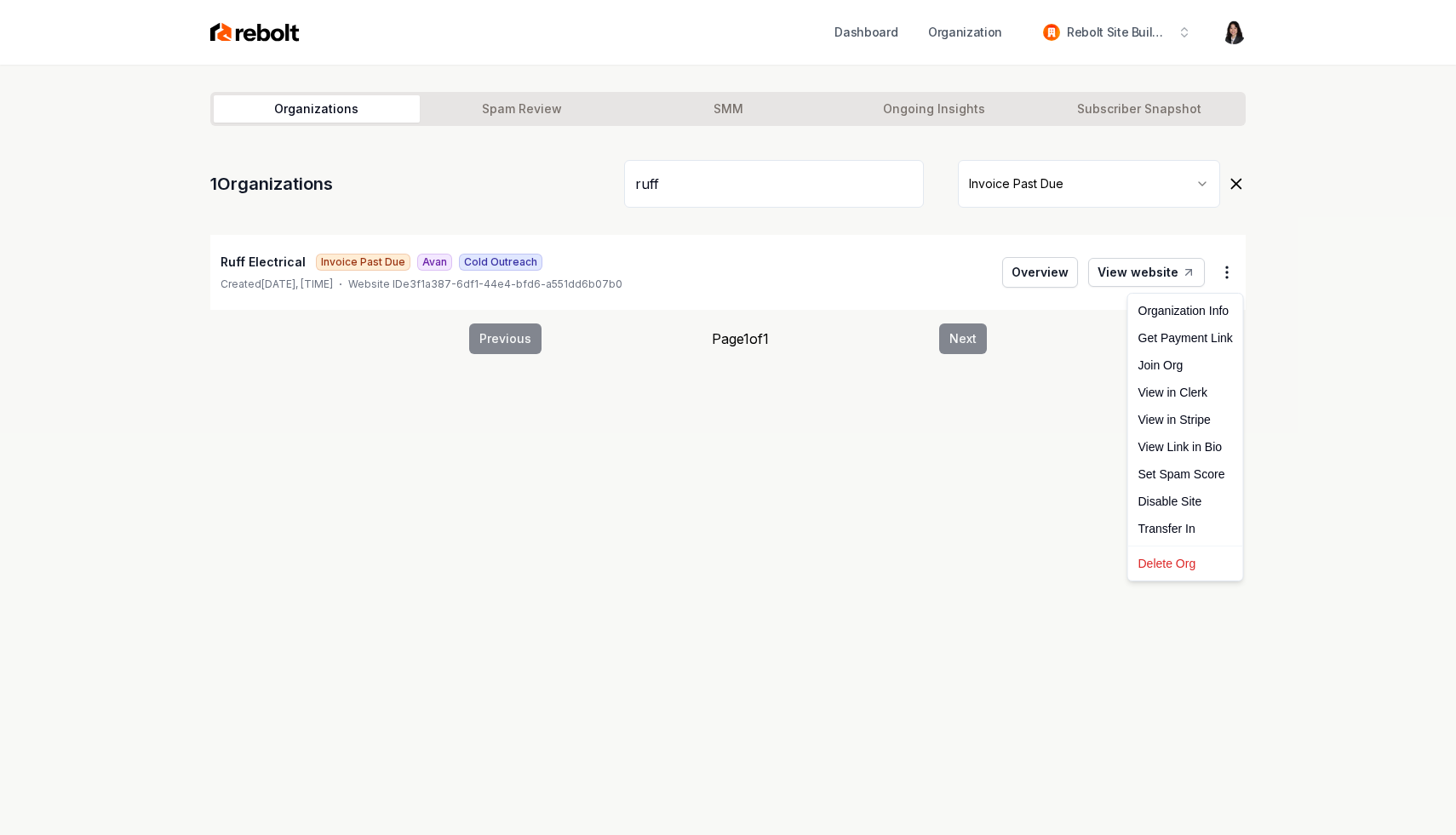 click on "Dashboard Organization Rebolt Site Builder Organizations Spam Review SMM Ongoing Insights Subscriber Snapshot 1  Organizations ruff Invoice Past Due Ruff Electrical Invoice Past Due Avan Cold Outreach Created  [DATE], [TIME] [TIMEZONE]   Website ID  e3f1a387-6df1-44e4-bfd6-a551dd6b07b0 Overview View website Previous Page  1  of  1 Next /dashboard/admin?subscriptionStatus=past_due&orgName=ruff Organization Info Get Payment Link Join Org View in Clerk View in Stripe View Link in Bio Set Spam Score Disable Site Transfer In Delete Org" at bounding box center [728, 417] 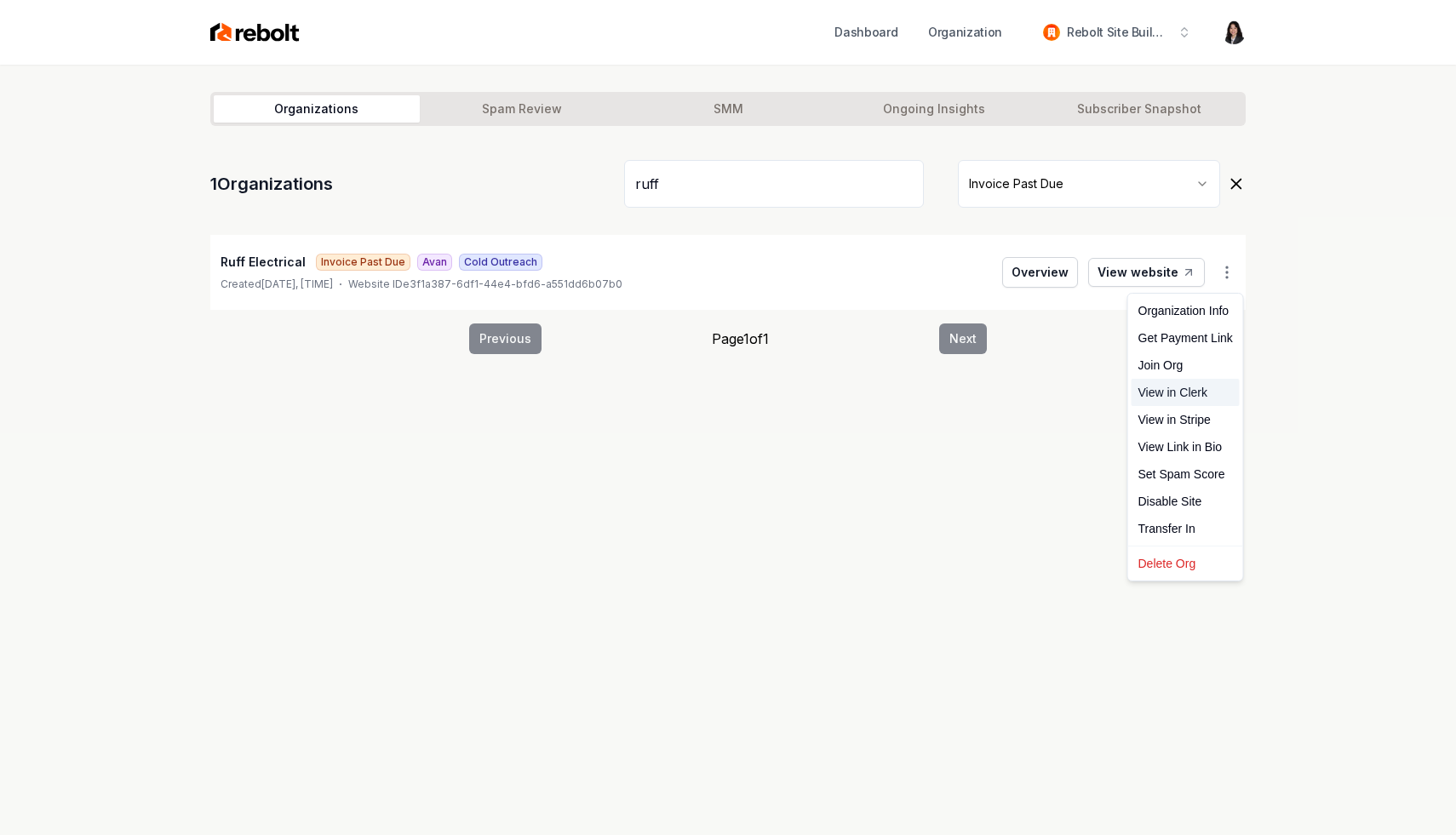 click on "View in Clerk" at bounding box center (1185, 392) 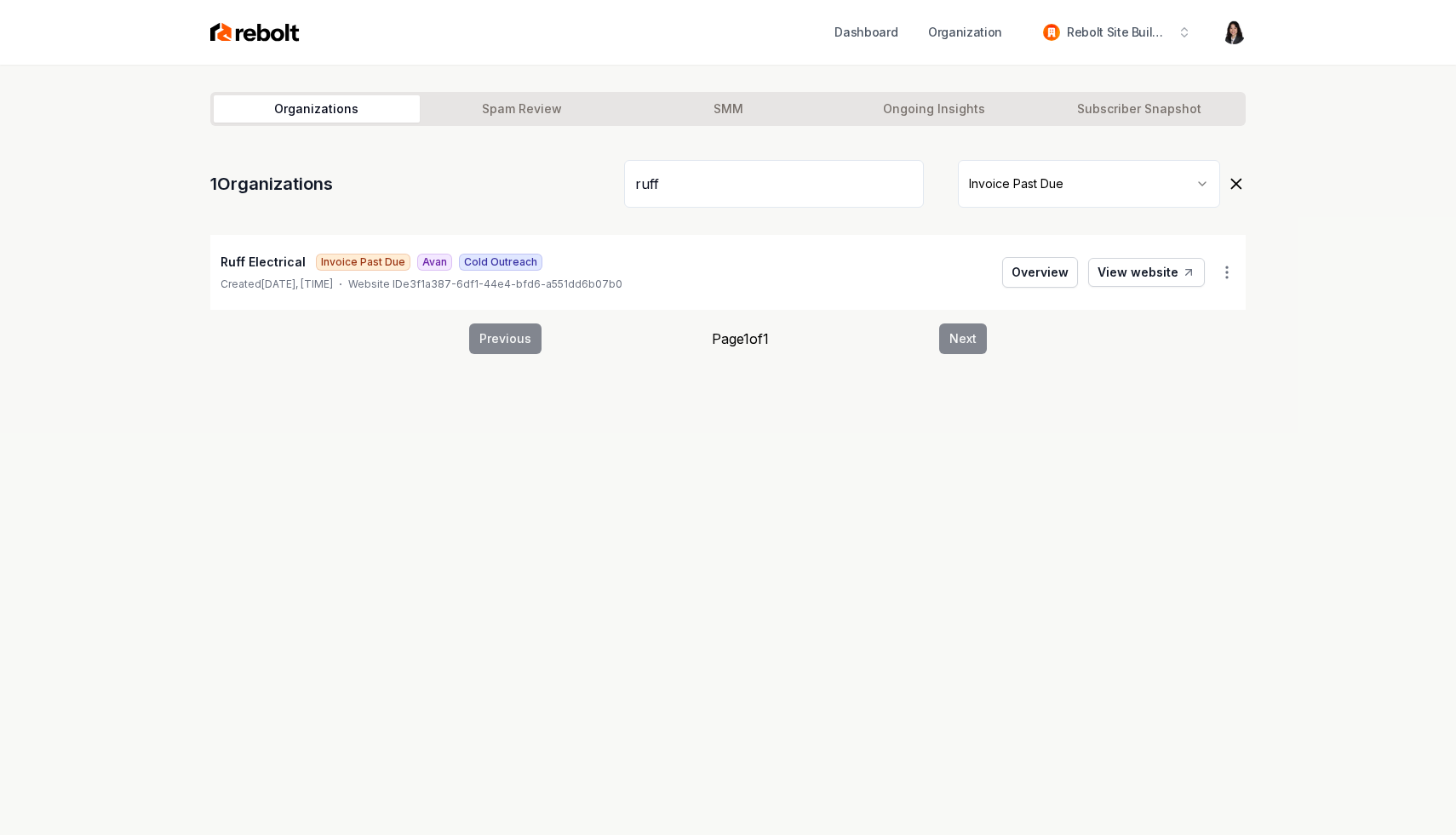 click on "ruff" at bounding box center (774, 184) 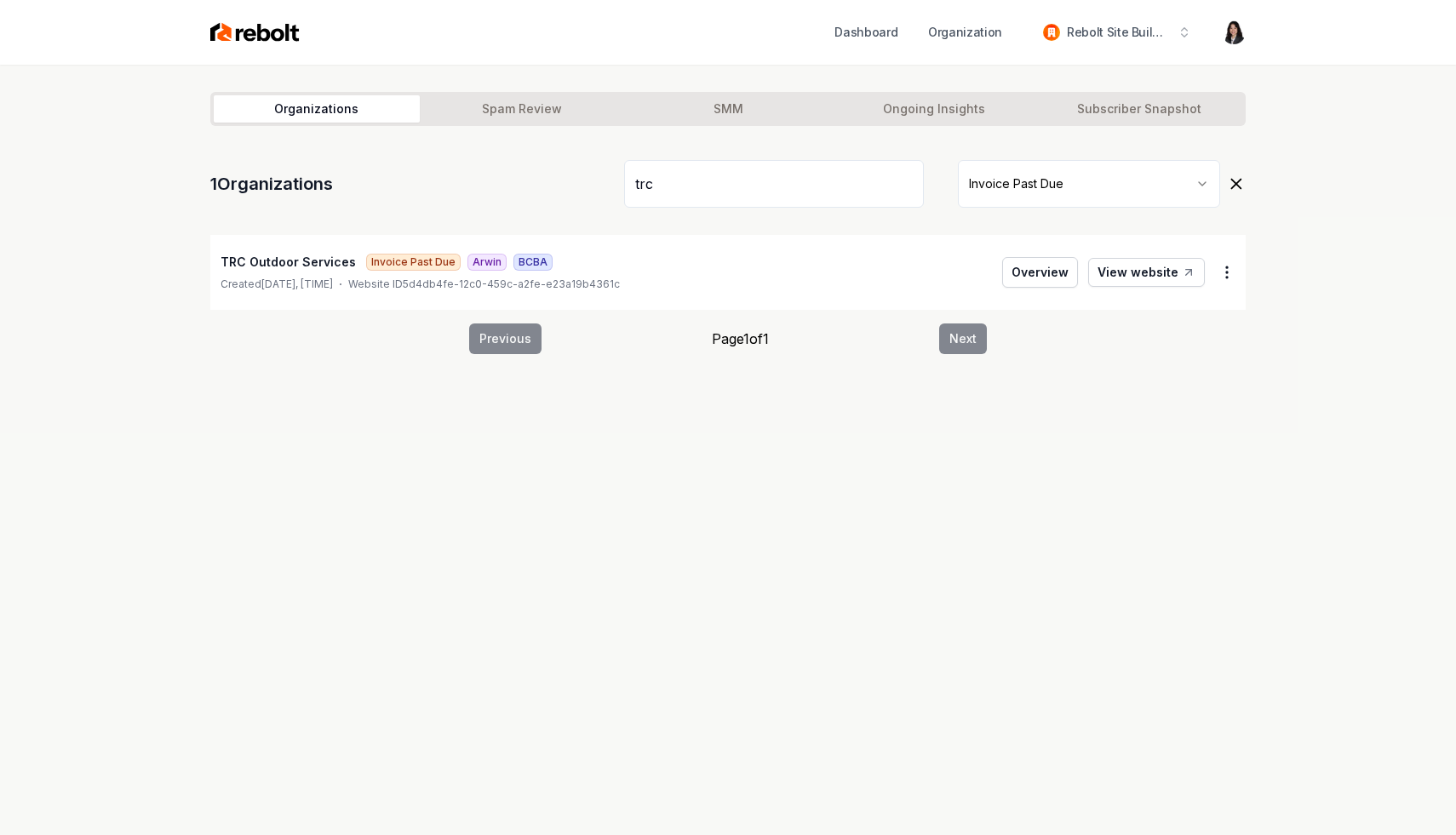 type on "trc" 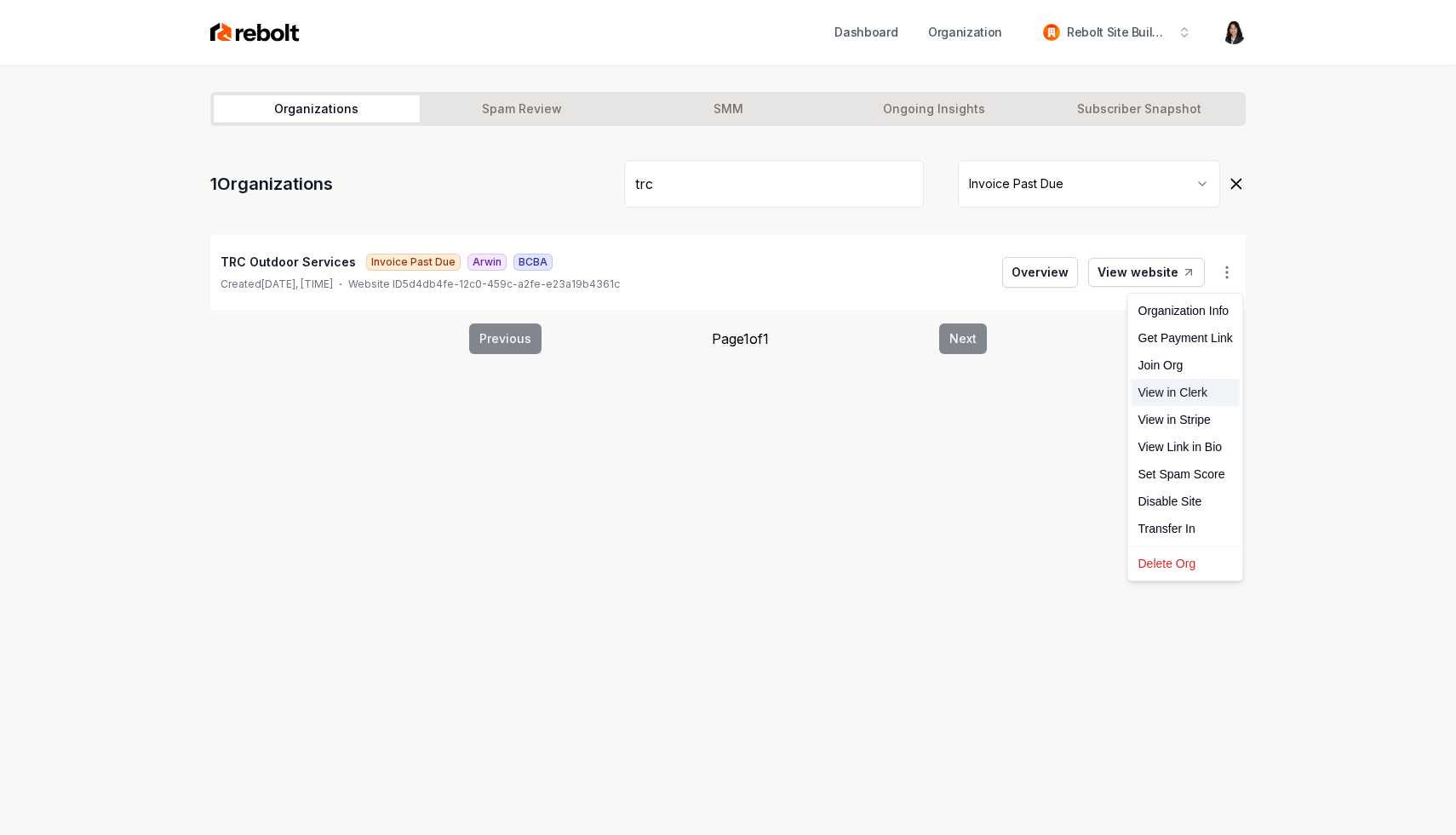 click on "View in Clerk" at bounding box center [1185, 392] 